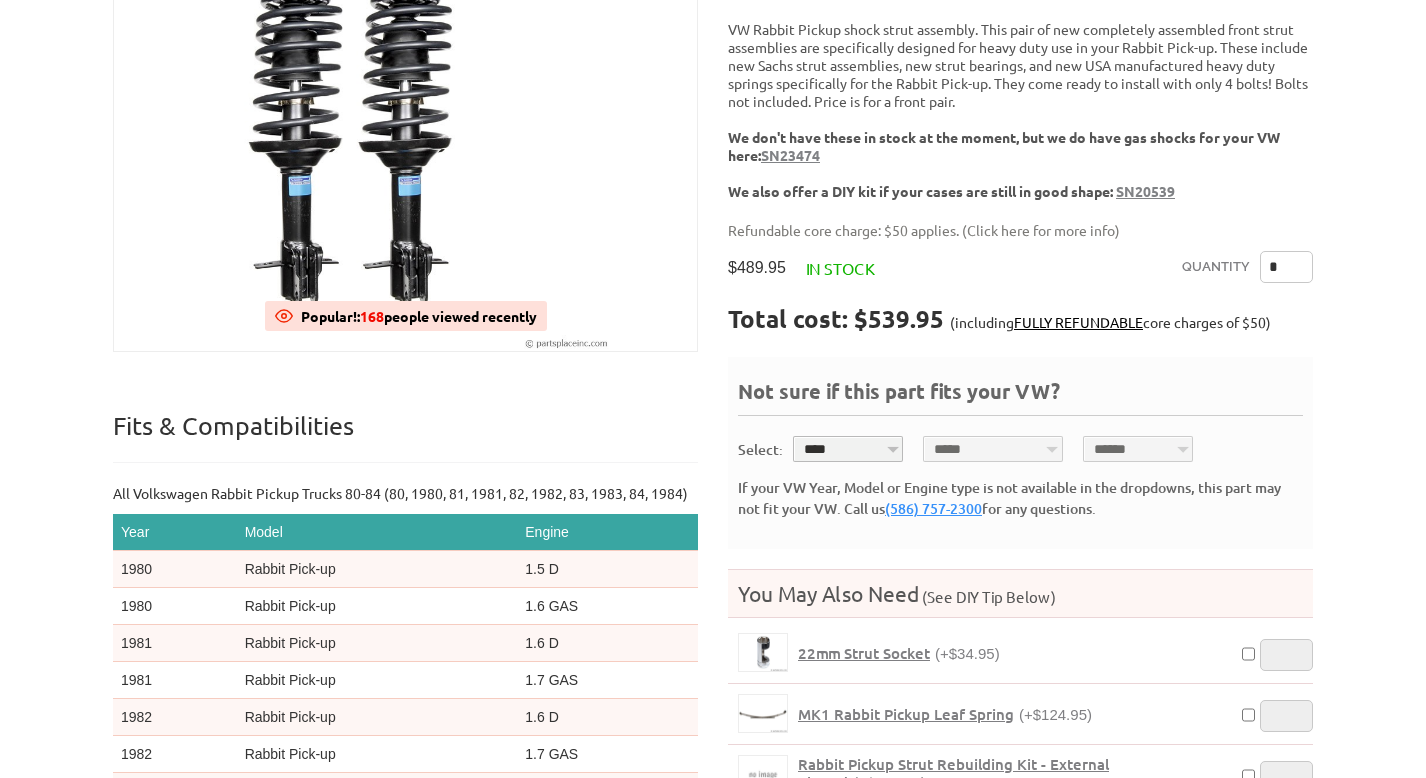 scroll, scrollTop: 370, scrollLeft: 0, axis: vertical 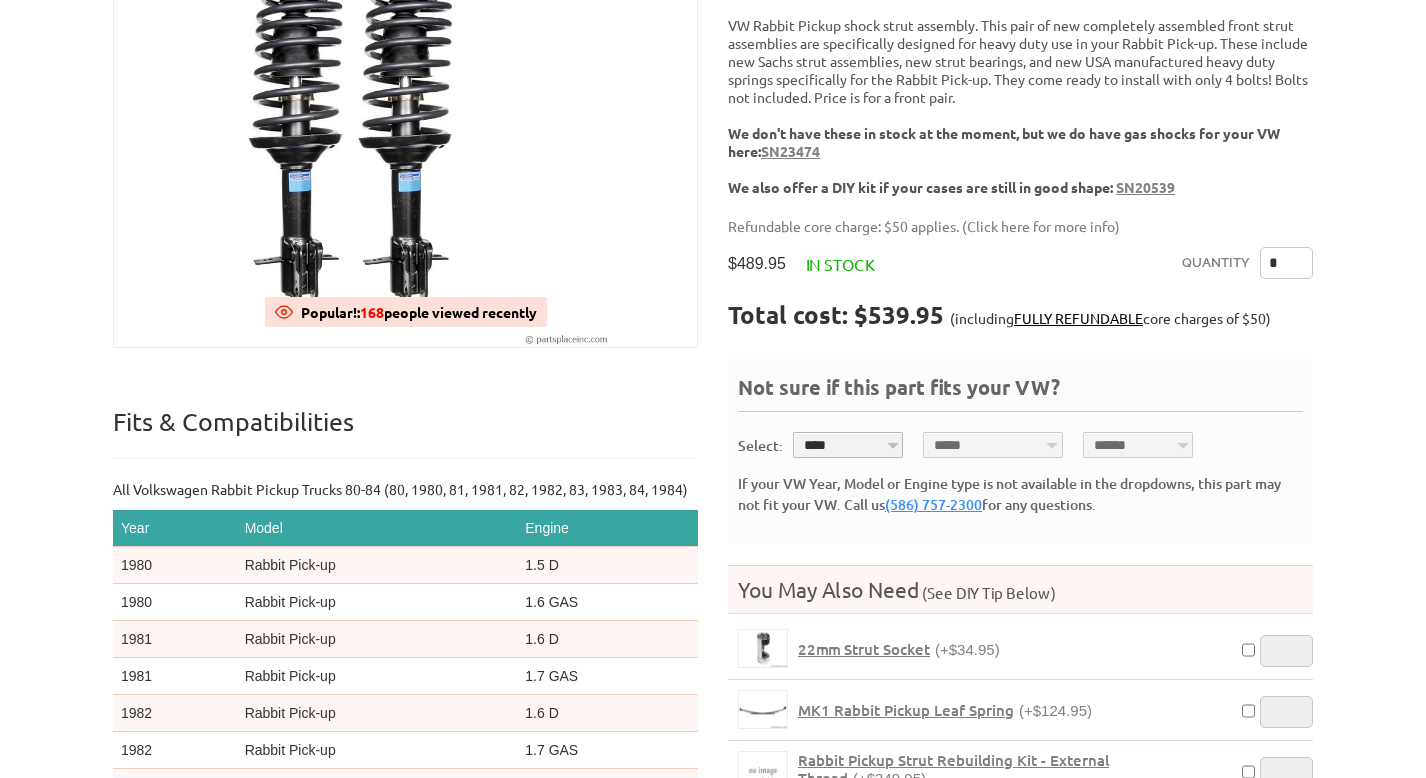 click on "*" at bounding box center [1286, 263] 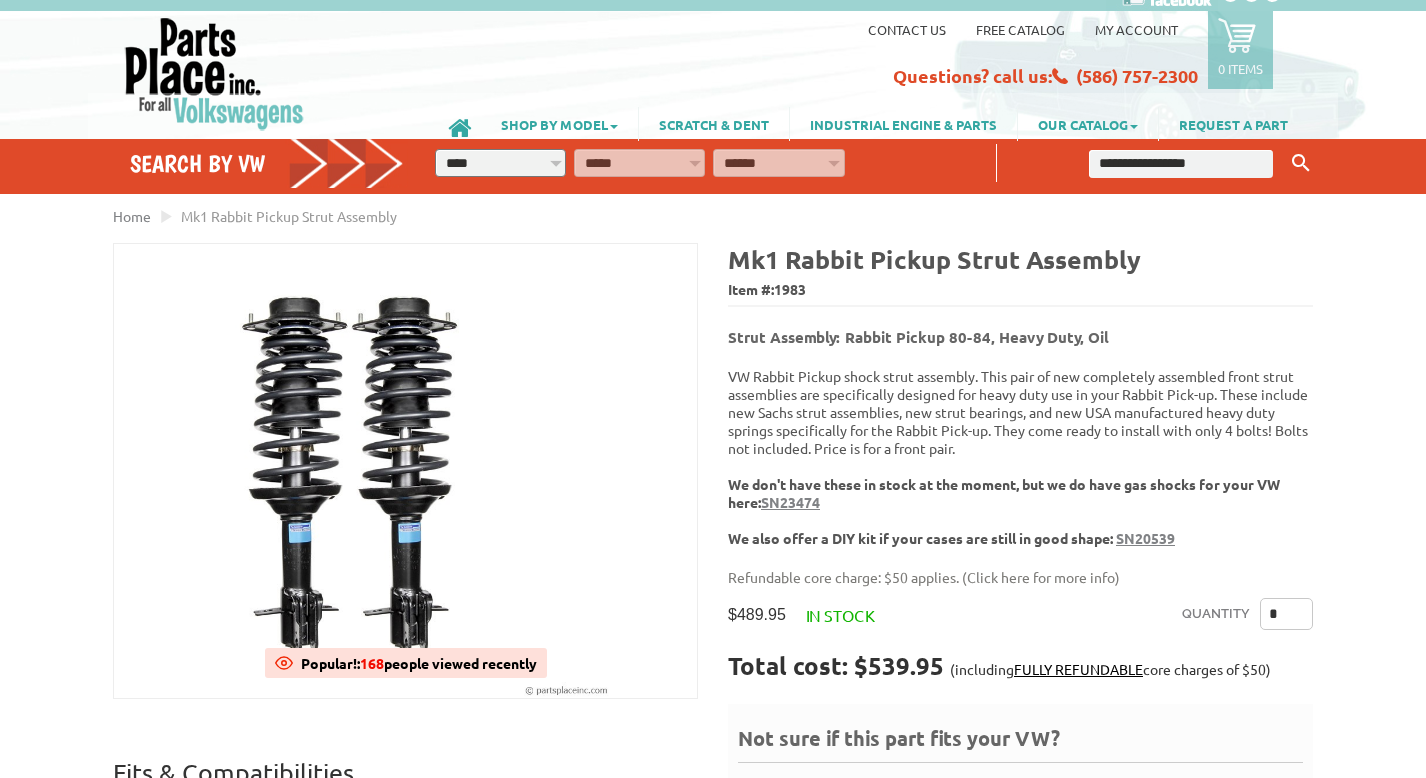 scroll, scrollTop: 0, scrollLeft: 0, axis: both 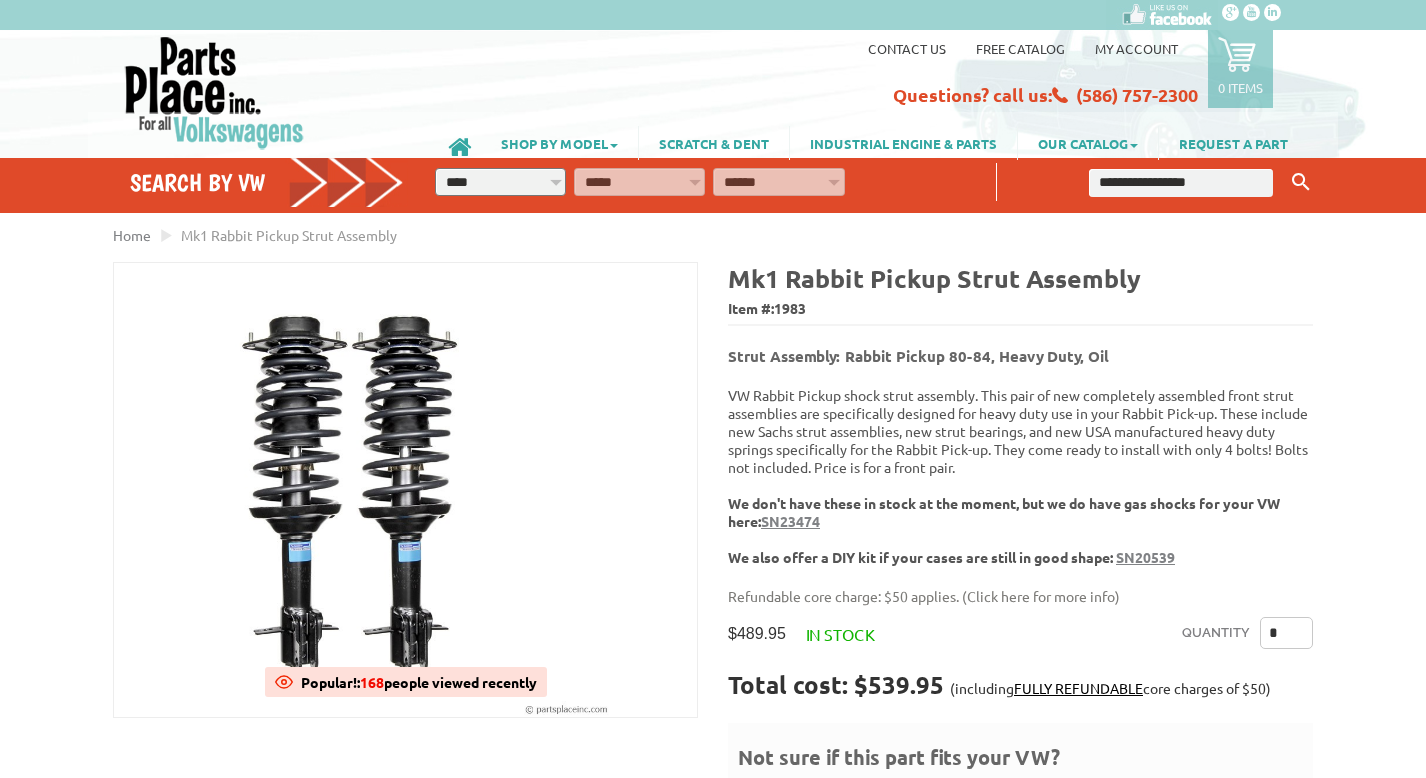 click on "My Account" at bounding box center (1136, 48) 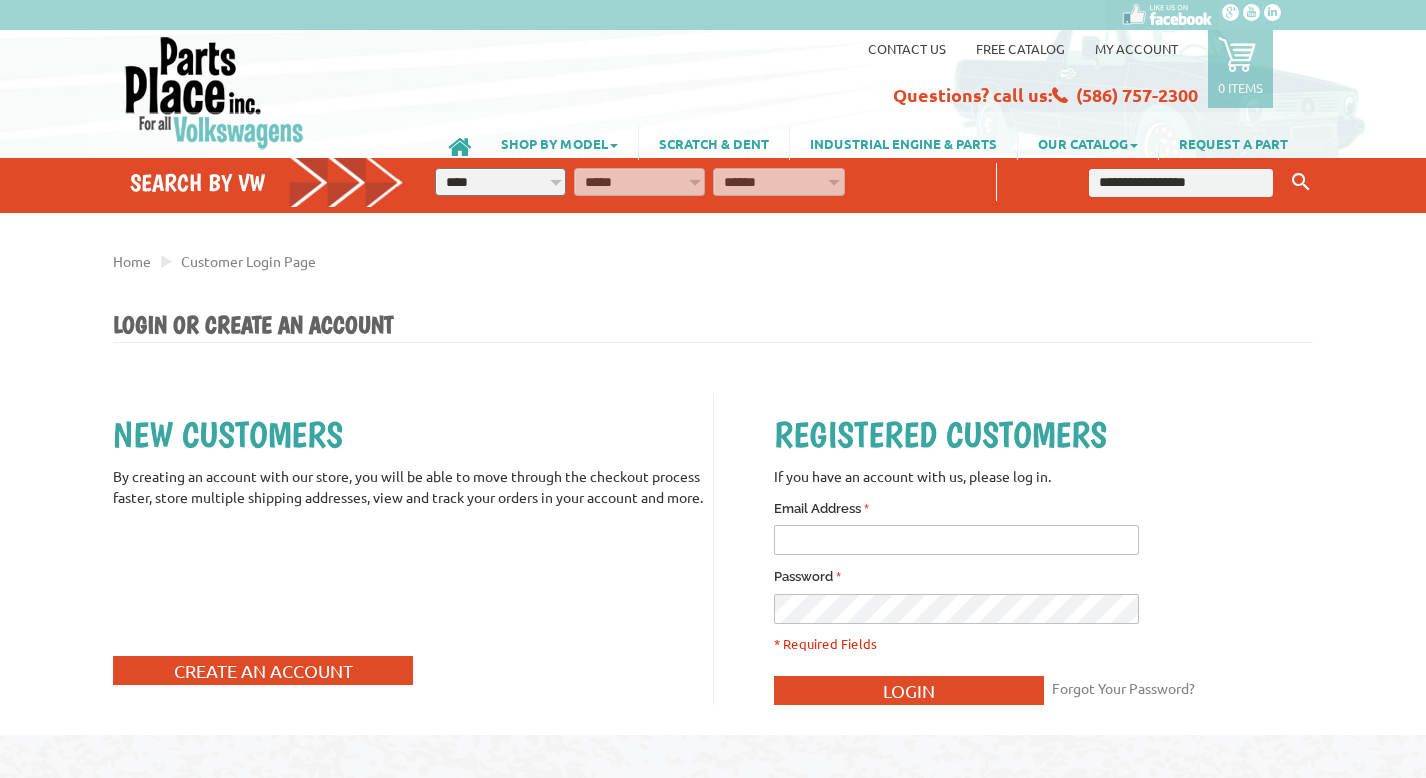 scroll, scrollTop: 0, scrollLeft: 0, axis: both 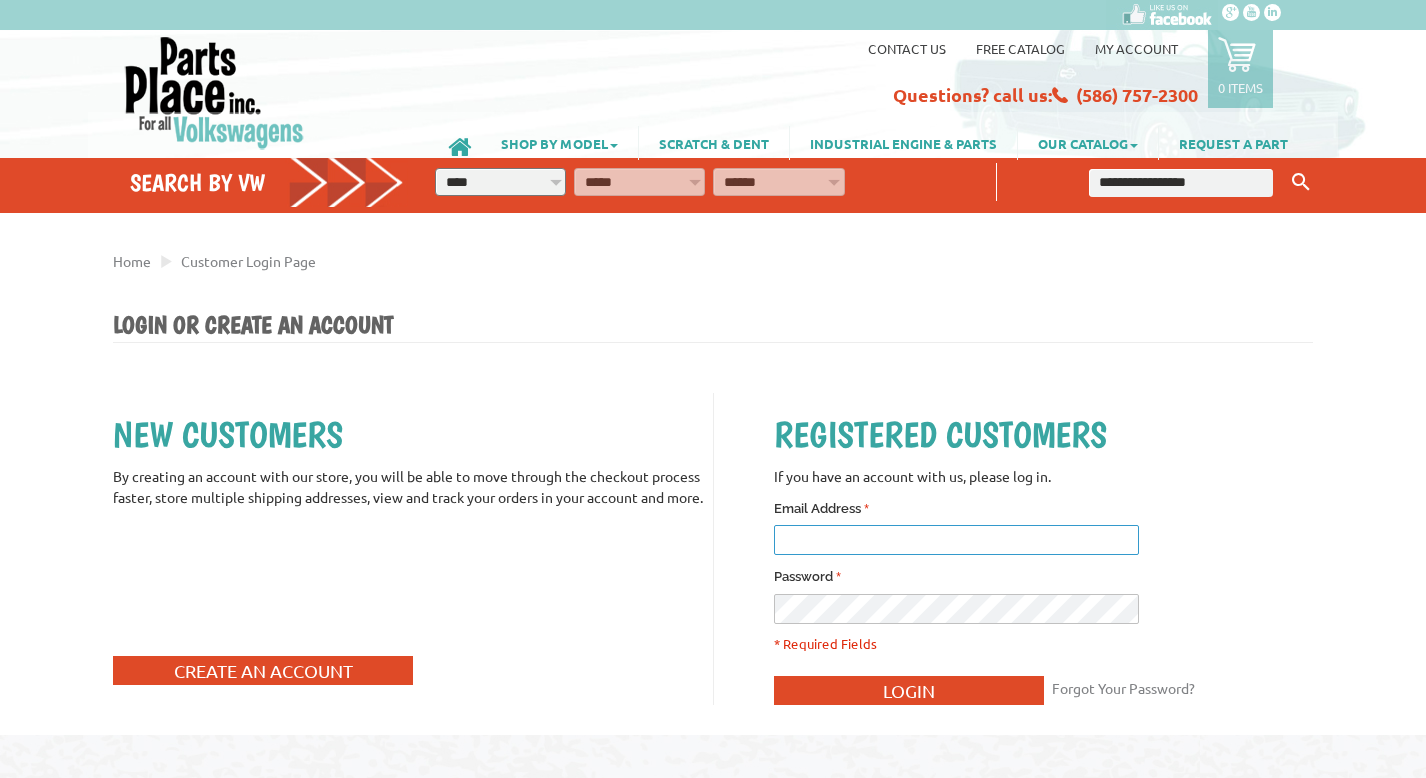 type on "**********" 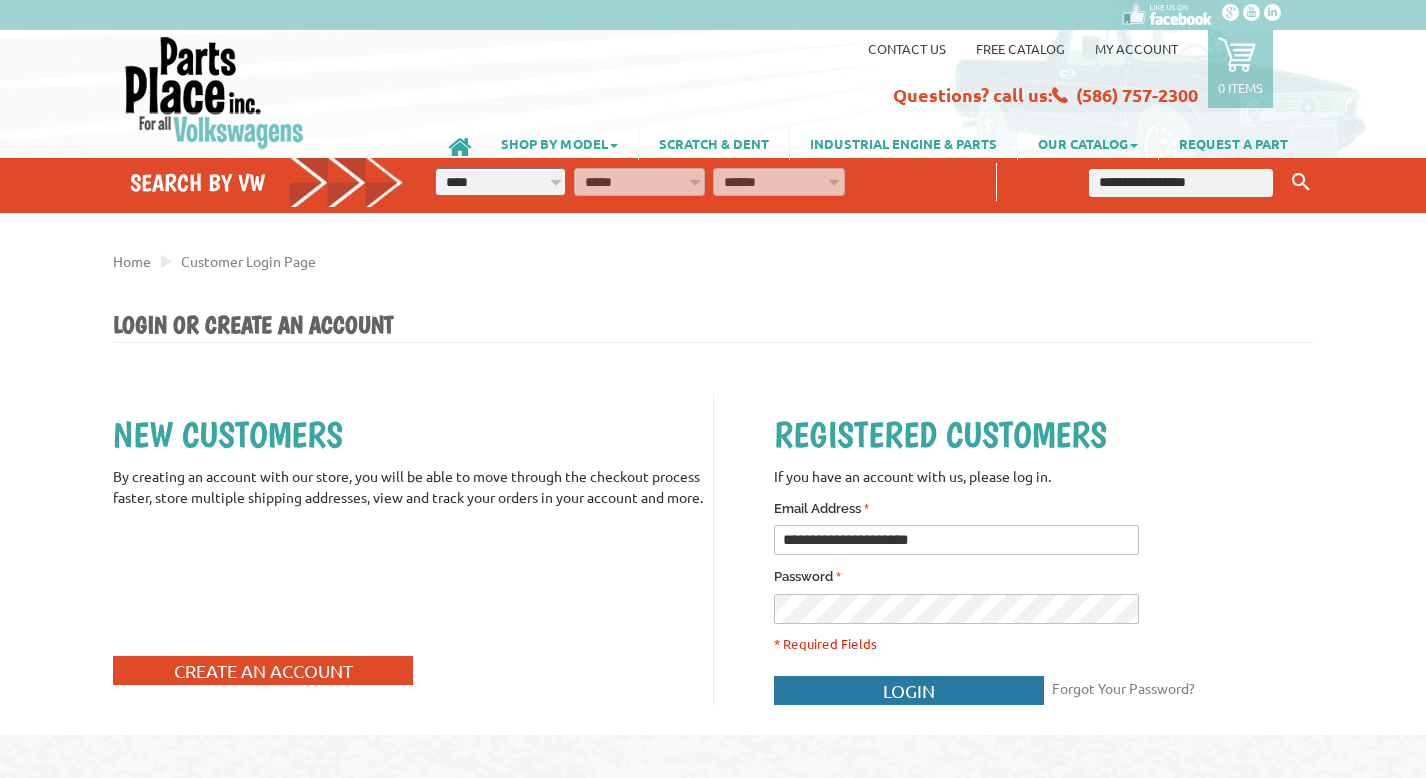 click on "Login" at bounding box center [909, 690] 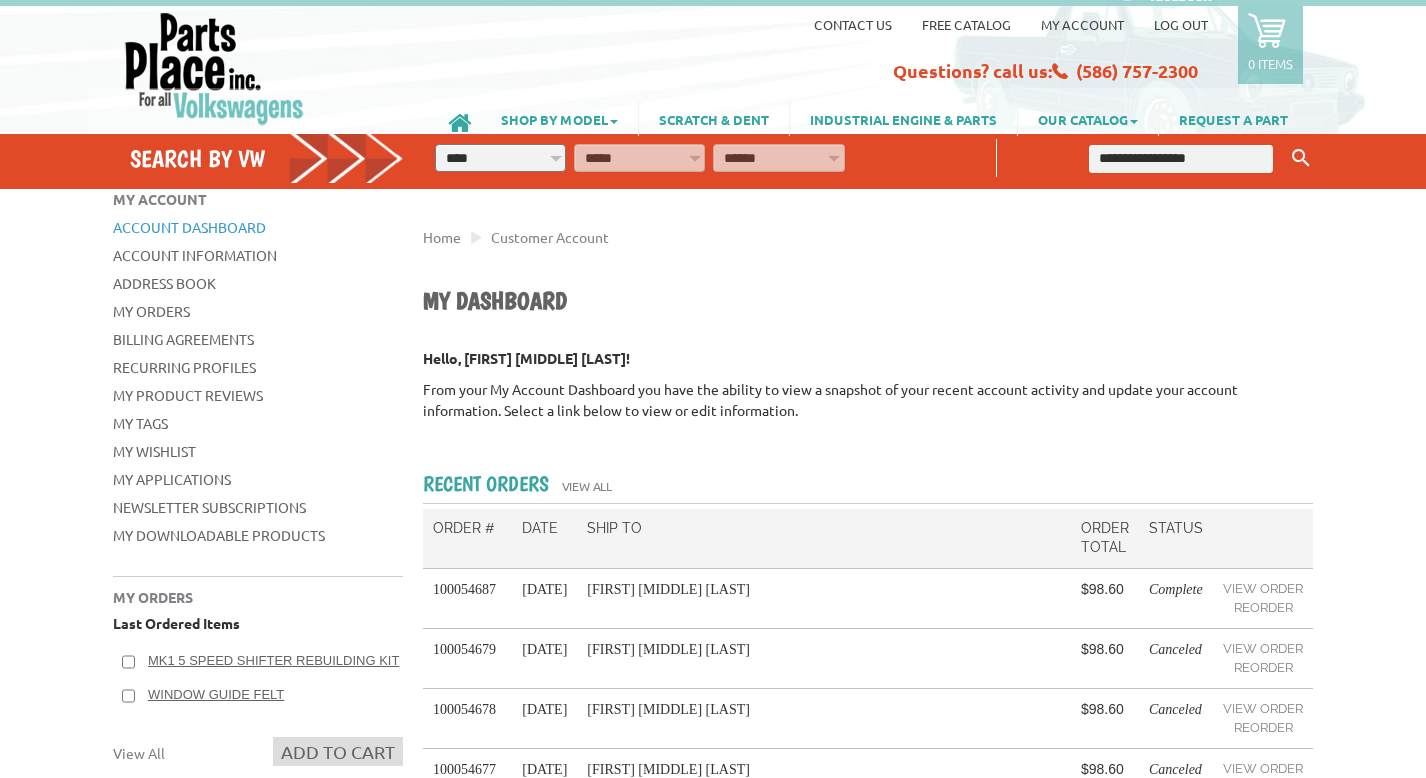 scroll, scrollTop: 0, scrollLeft: 0, axis: both 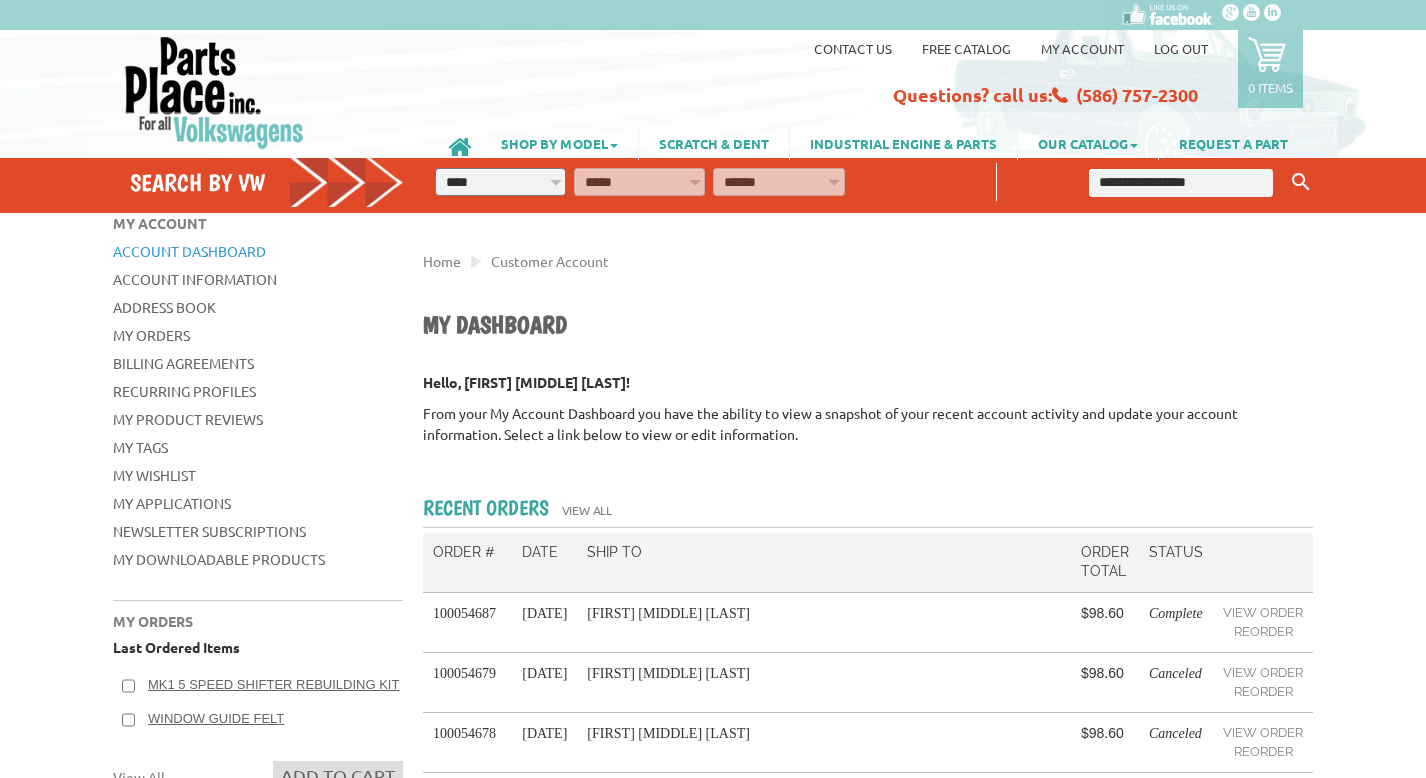click on "**********" at bounding box center (500, 182) 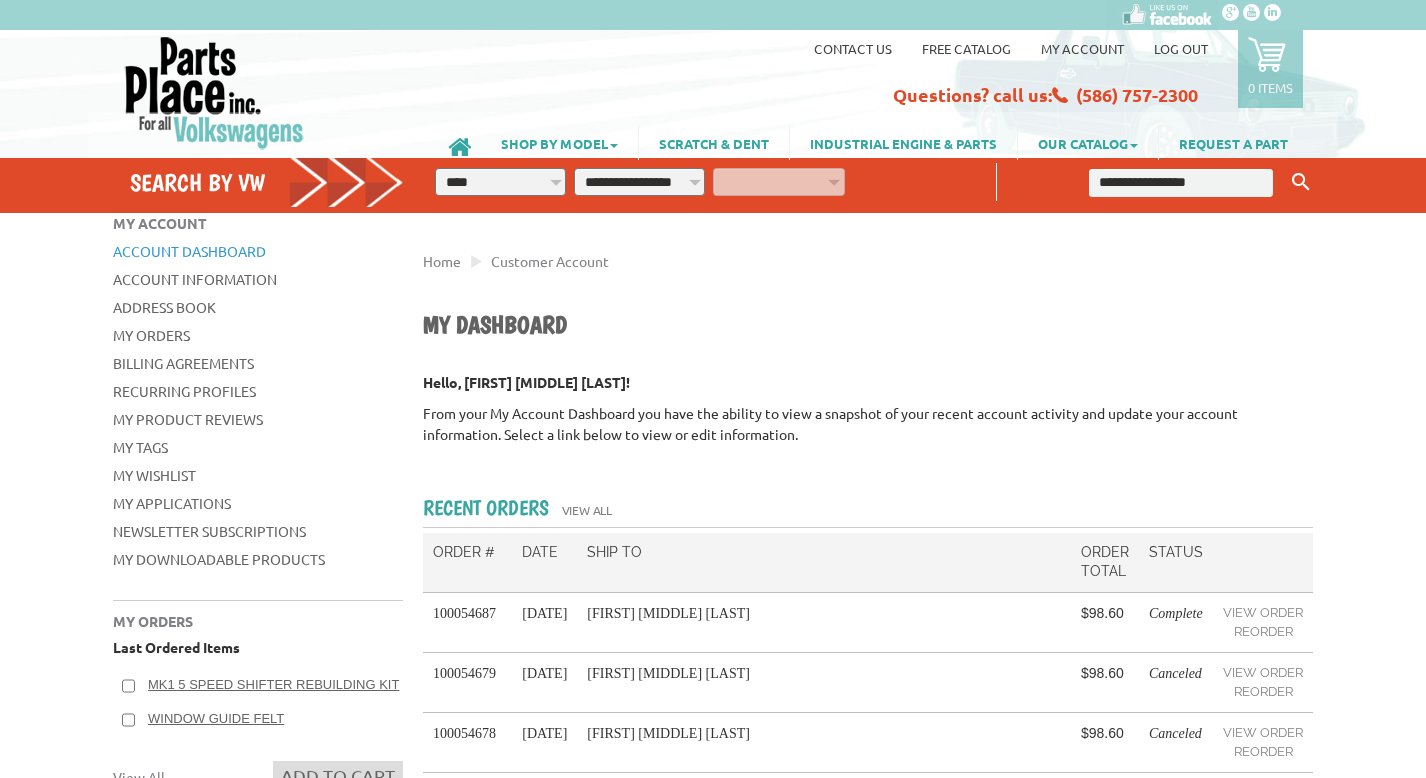 click on "**********" at bounding box center [639, 182] 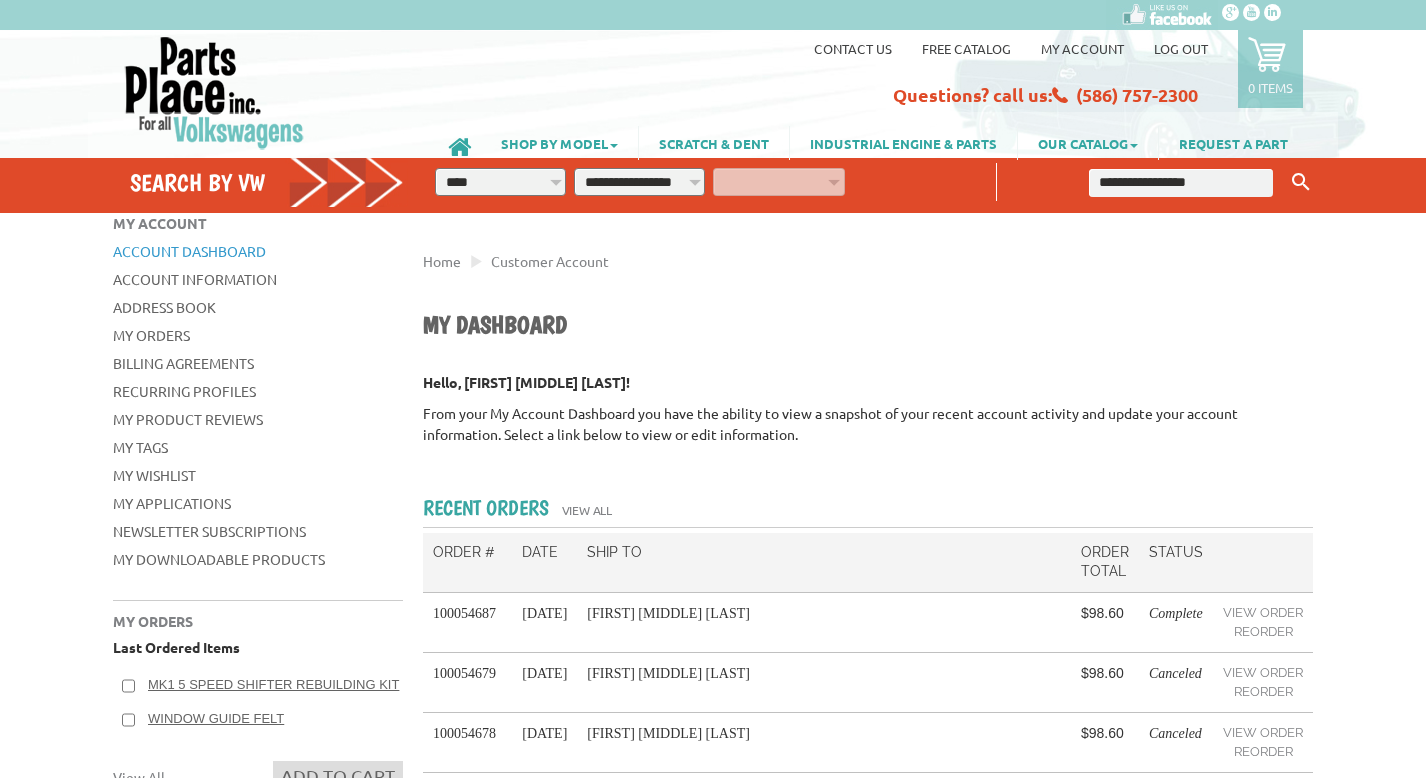 select on "*********" 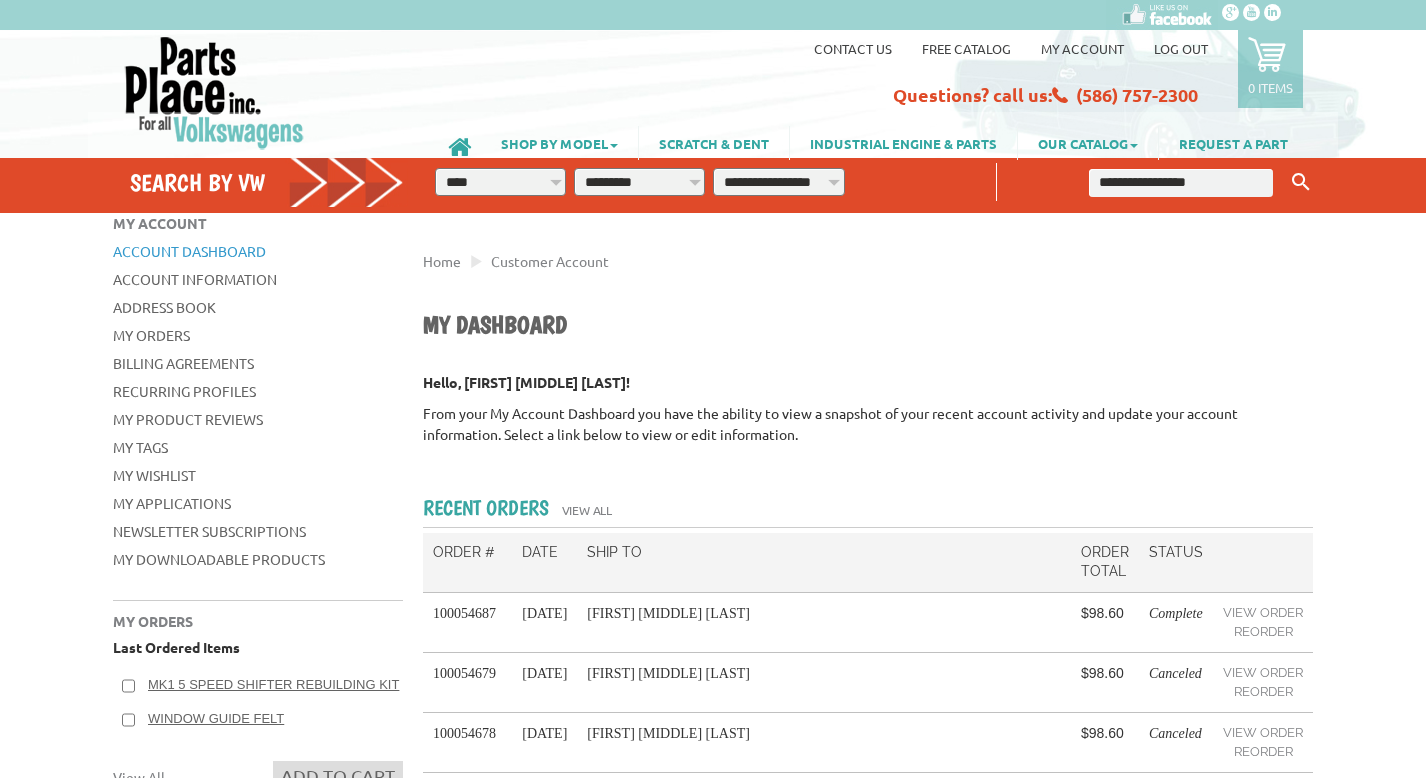 click on "**********" at bounding box center [778, 182] 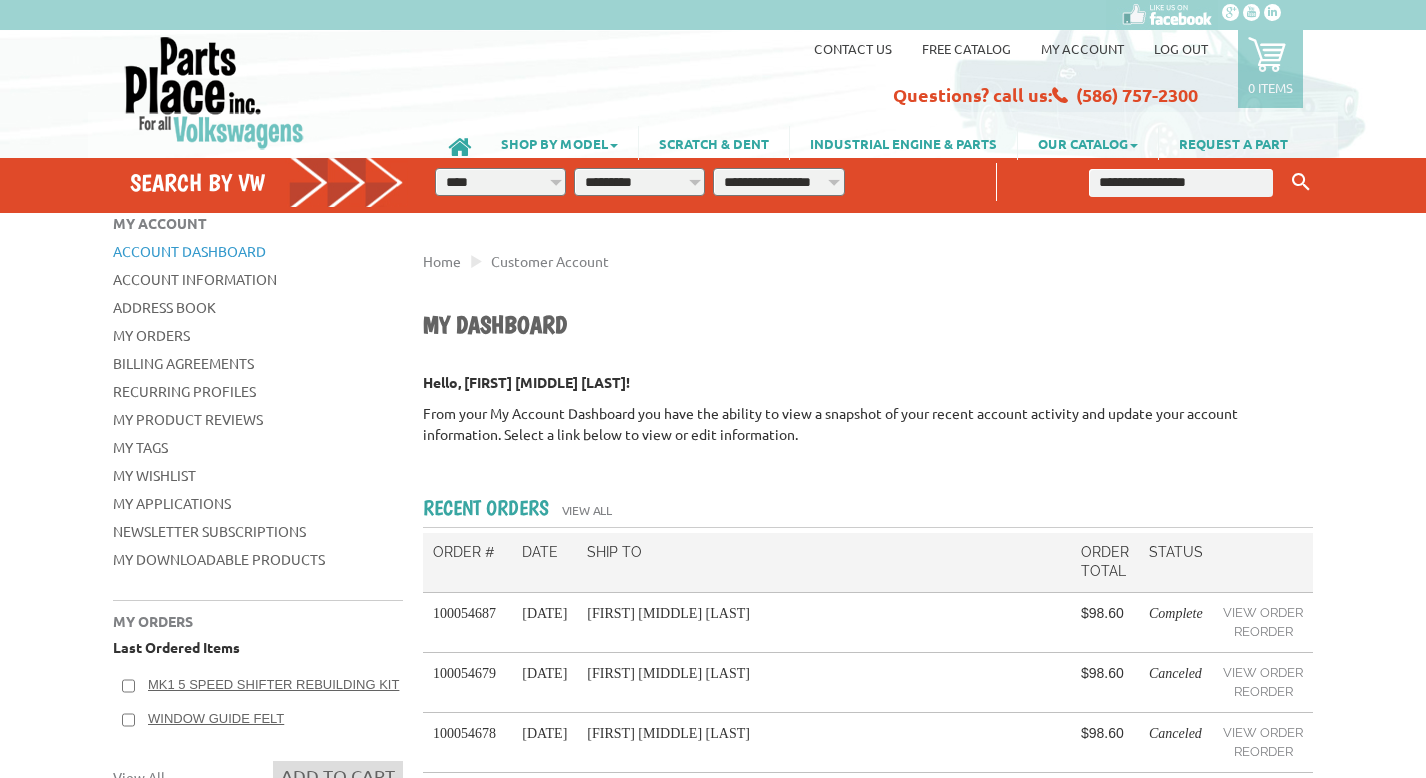 select on "*********" 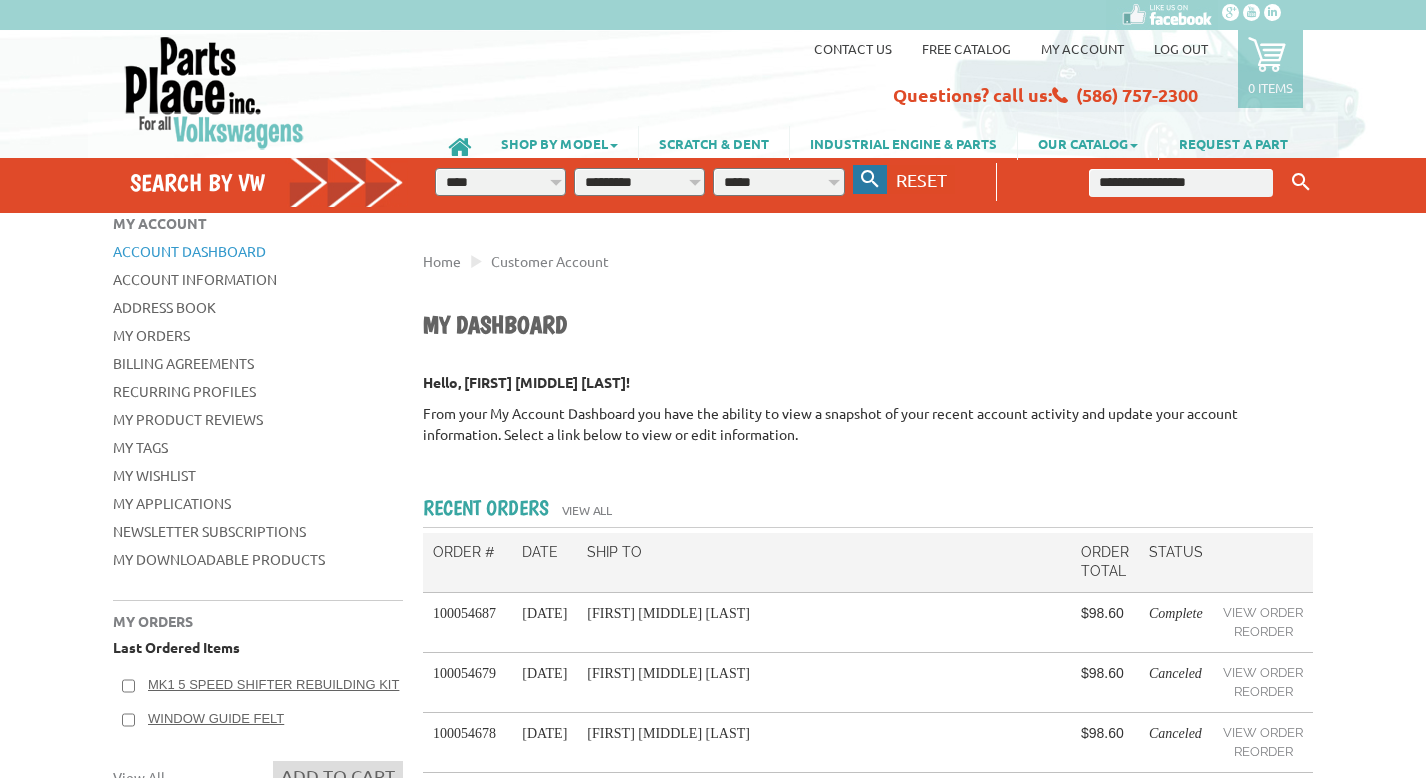 click at bounding box center [870, 179] 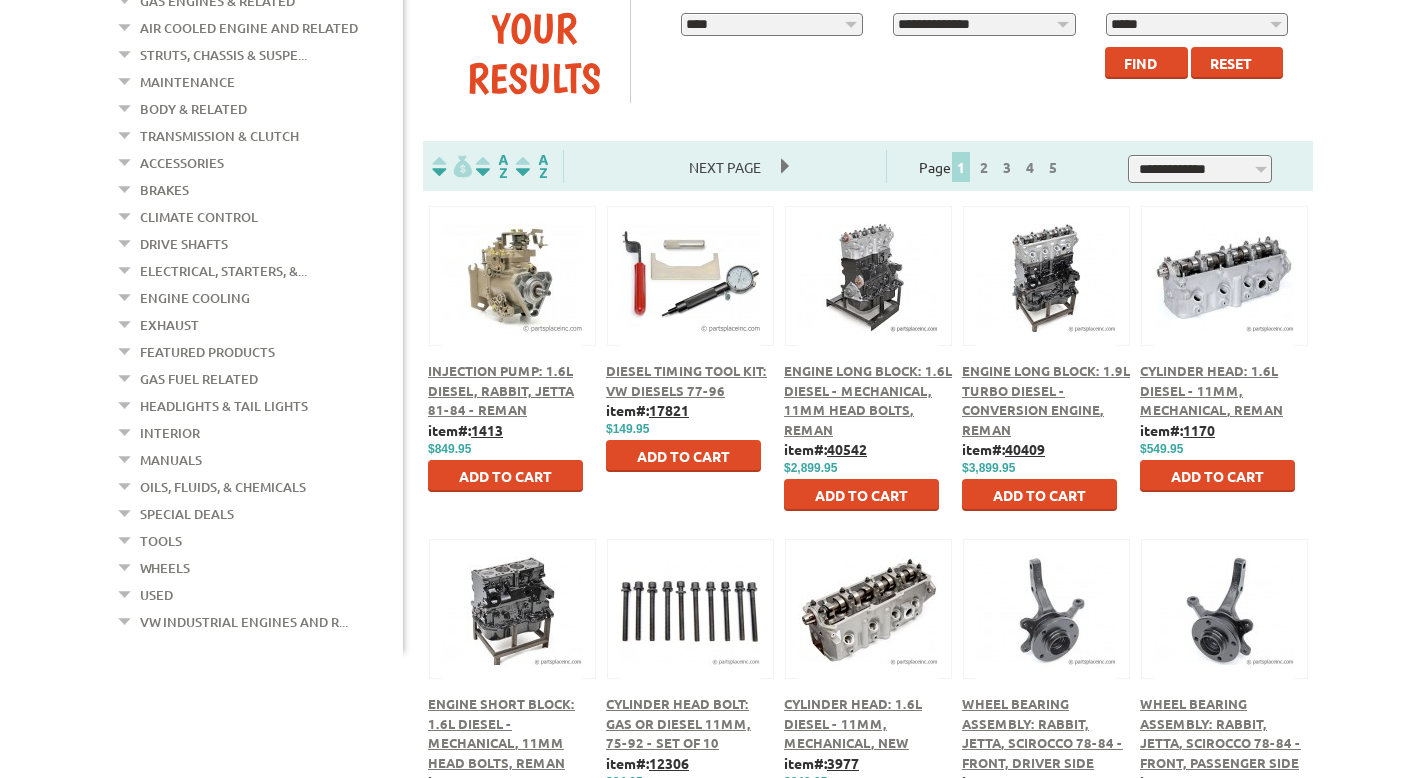 scroll, scrollTop: 331, scrollLeft: 0, axis: vertical 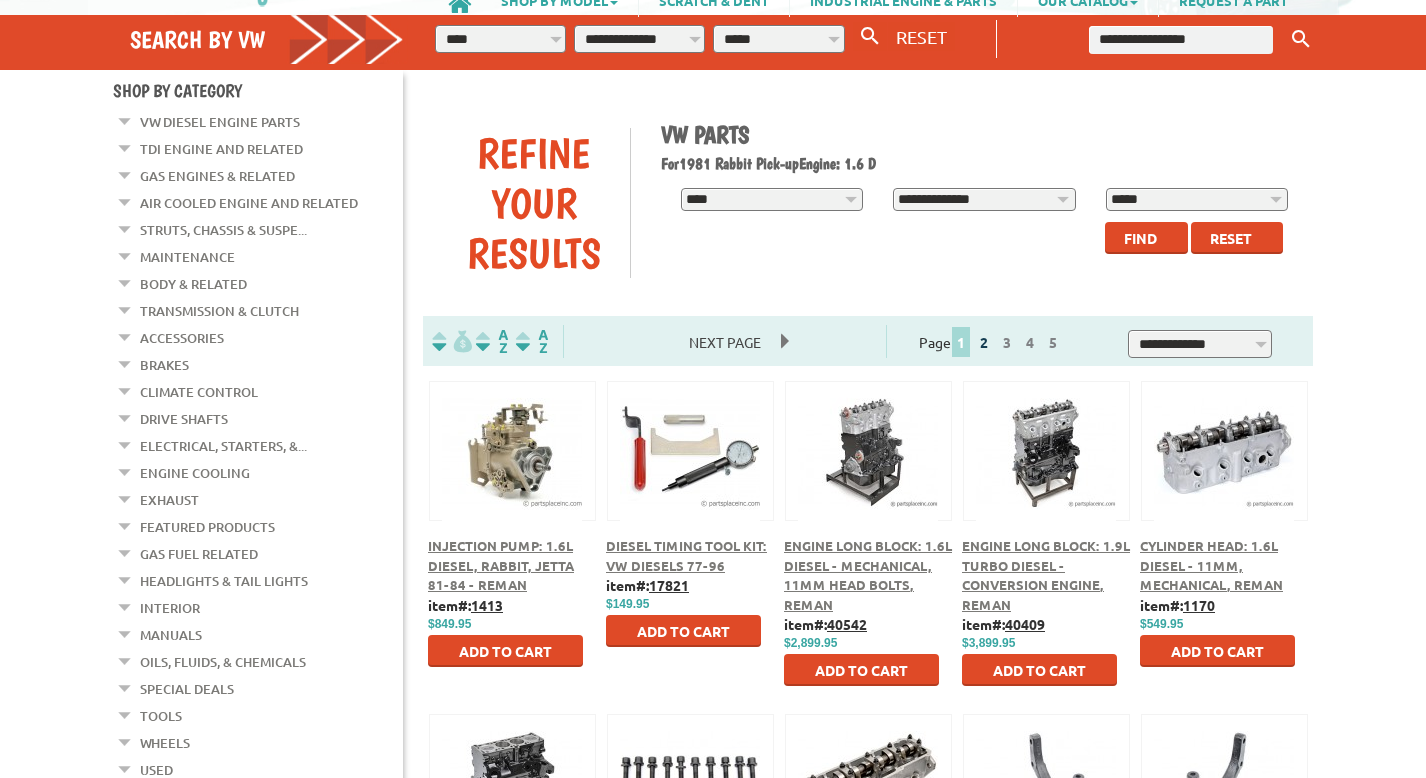 click on "2" at bounding box center [984, 342] 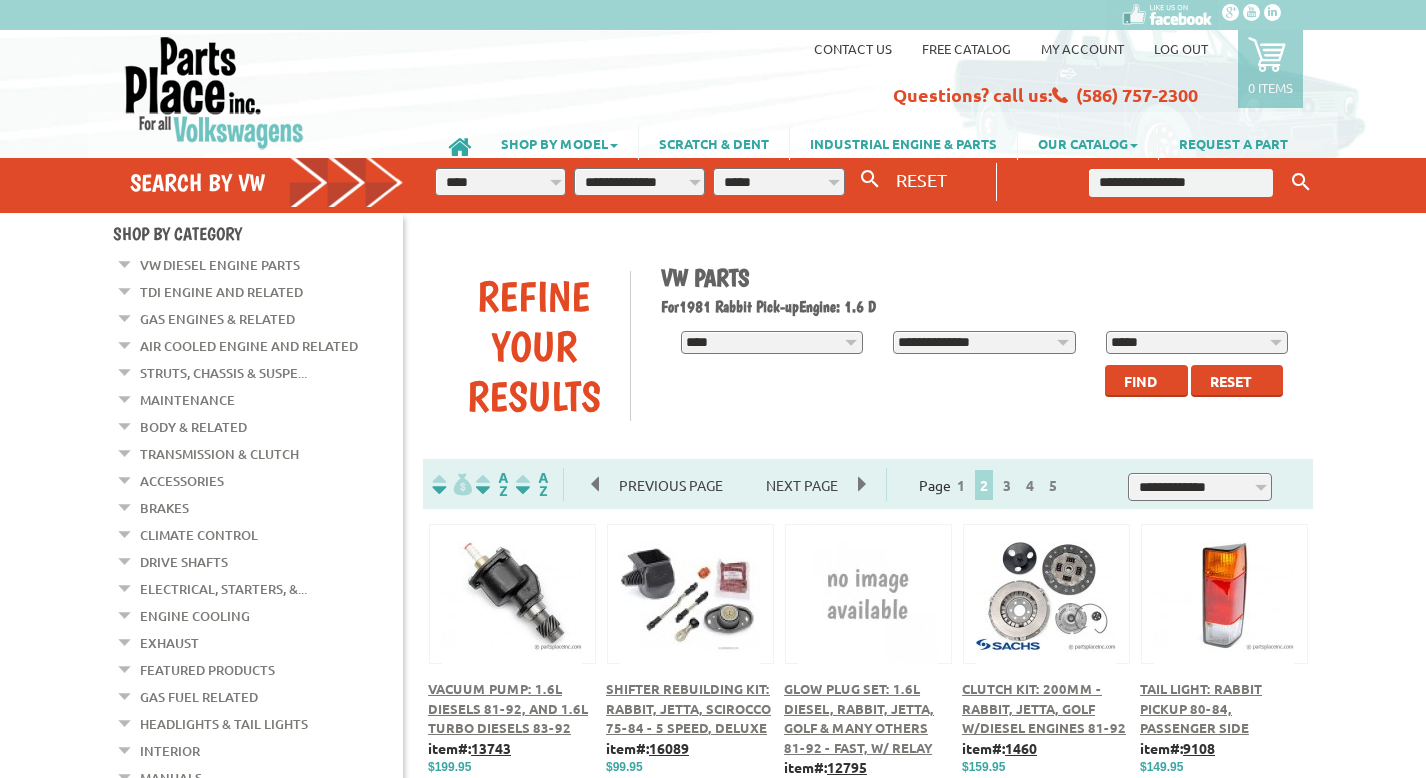 scroll, scrollTop: 0, scrollLeft: 0, axis: both 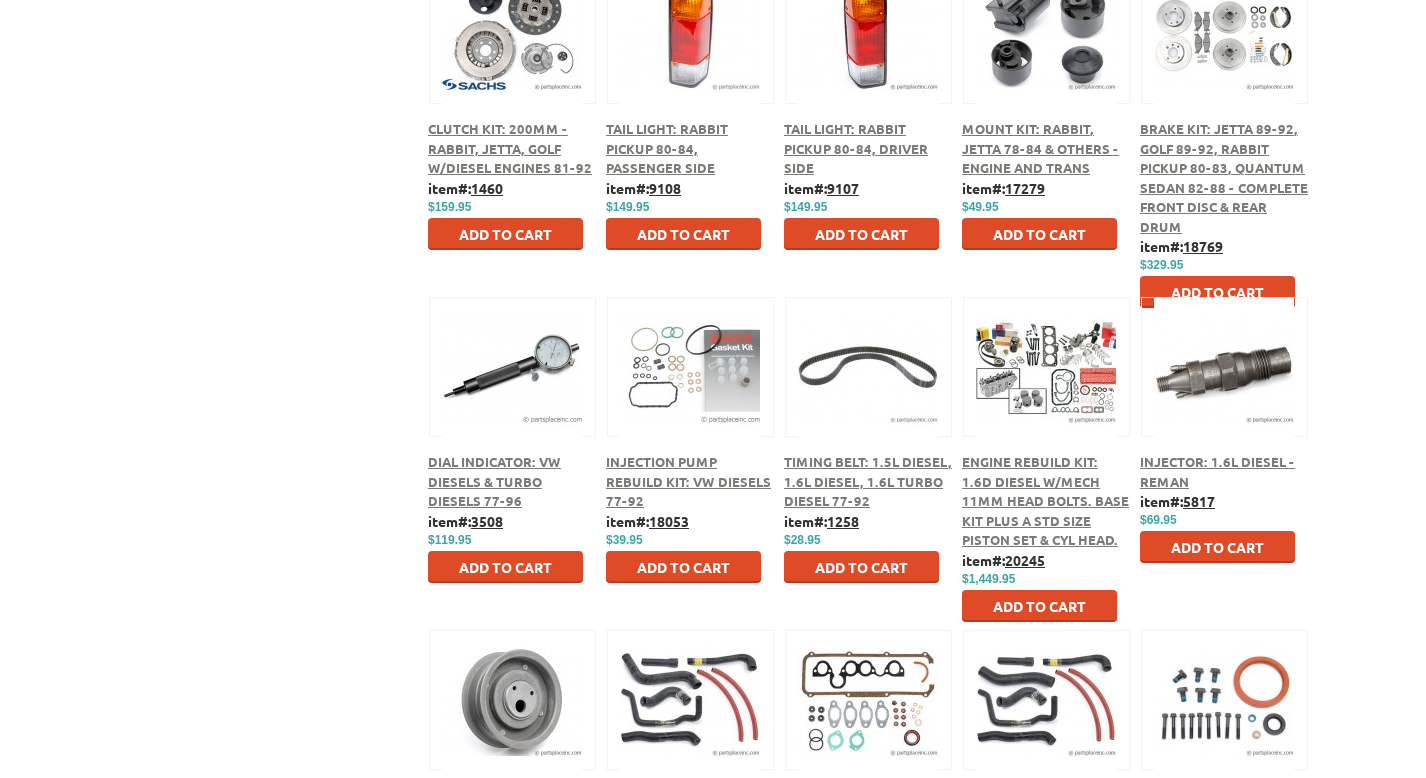 click at bounding box center [1046, 364] 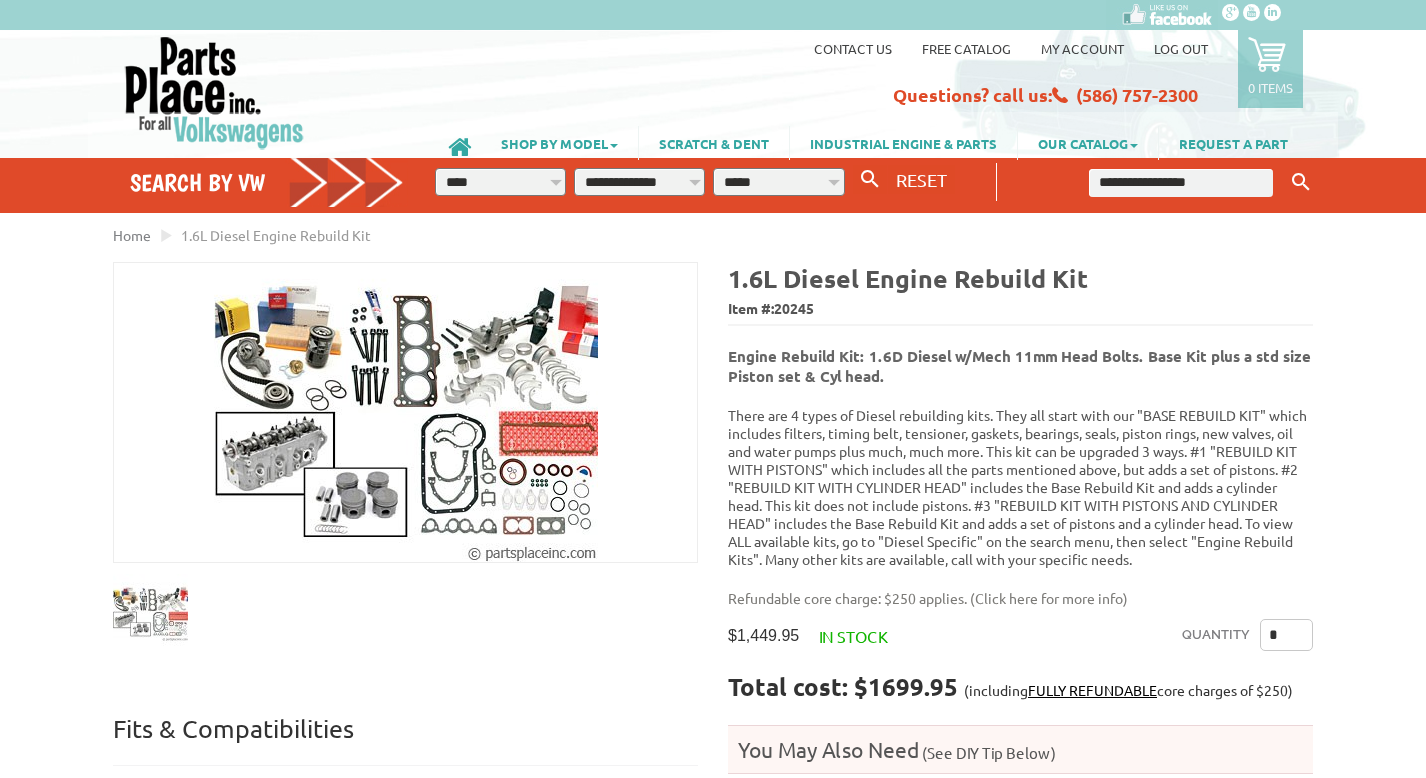 scroll, scrollTop: 0, scrollLeft: 0, axis: both 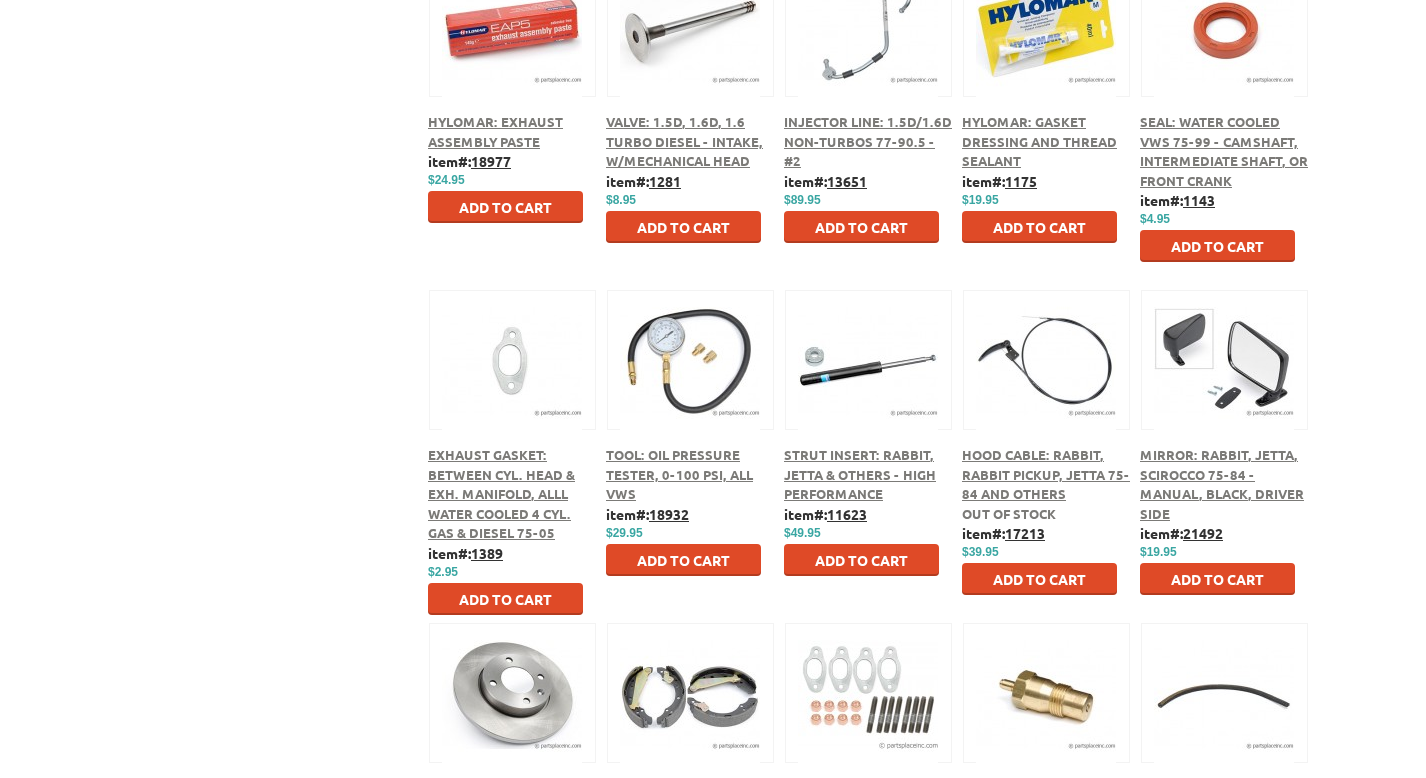 click on "Tool: Oil Pressure Tester, 0-100 psi, All VWs
item#:  18932
$
$29.95
Add to Cart" at bounding box center [690, 456] 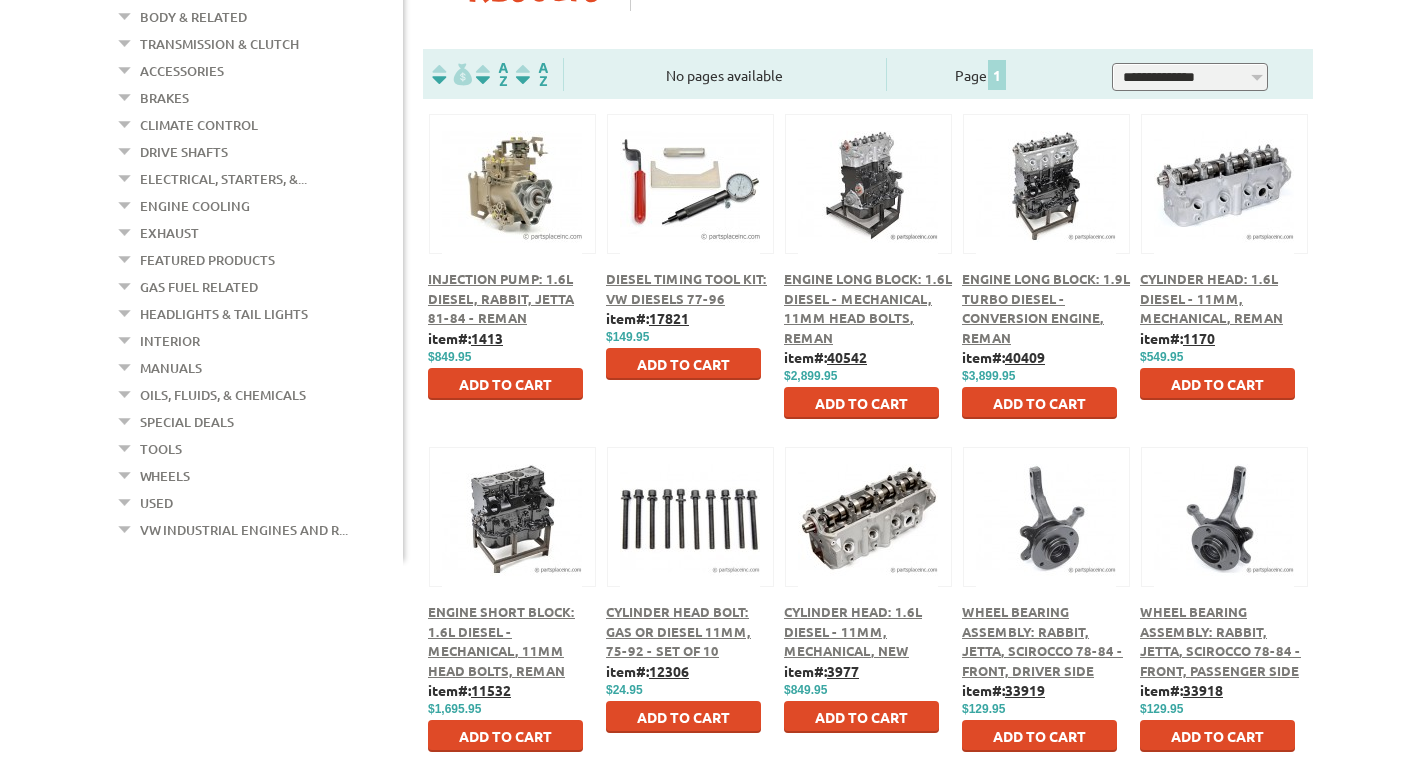 scroll, scrollTop: 0, scrollLeft: 0, axis: both 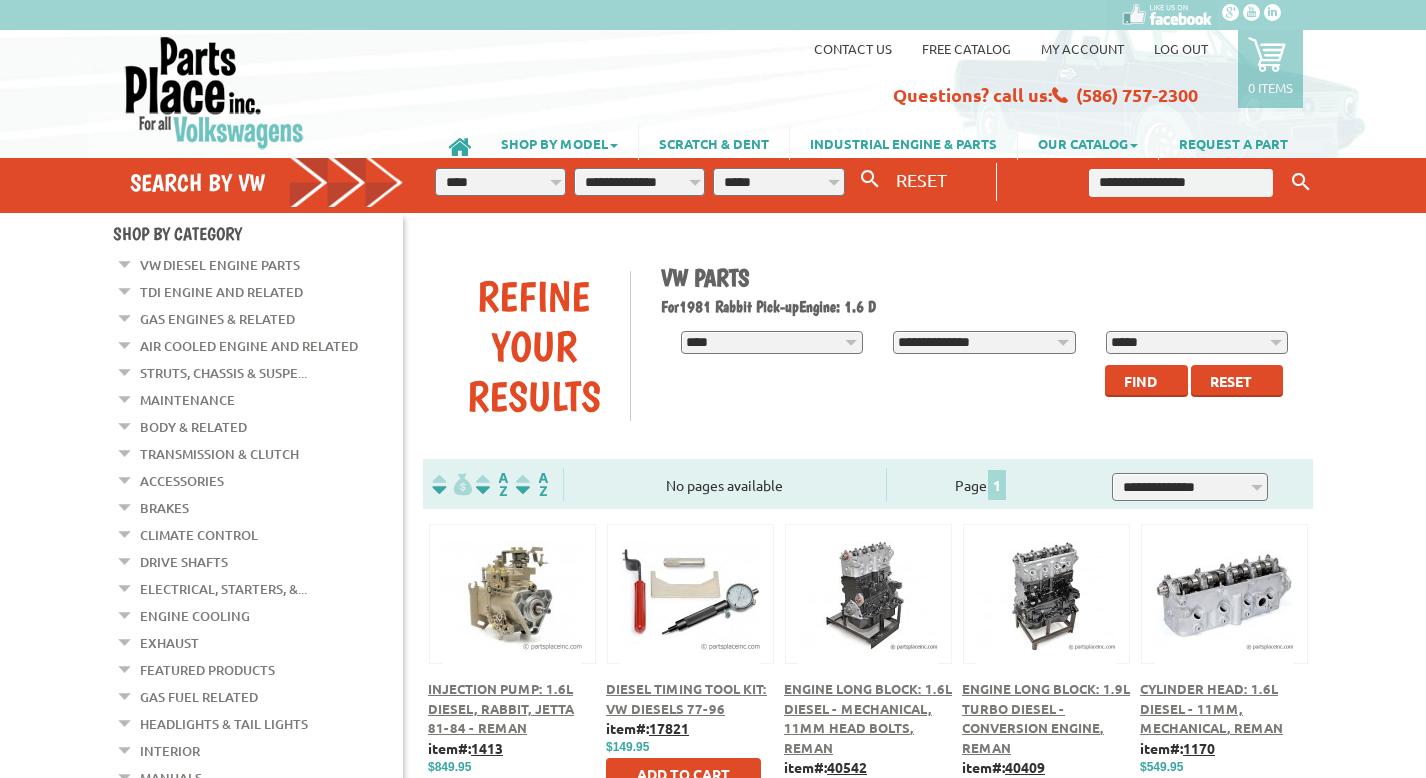 click at bounding box center (1181, 183) 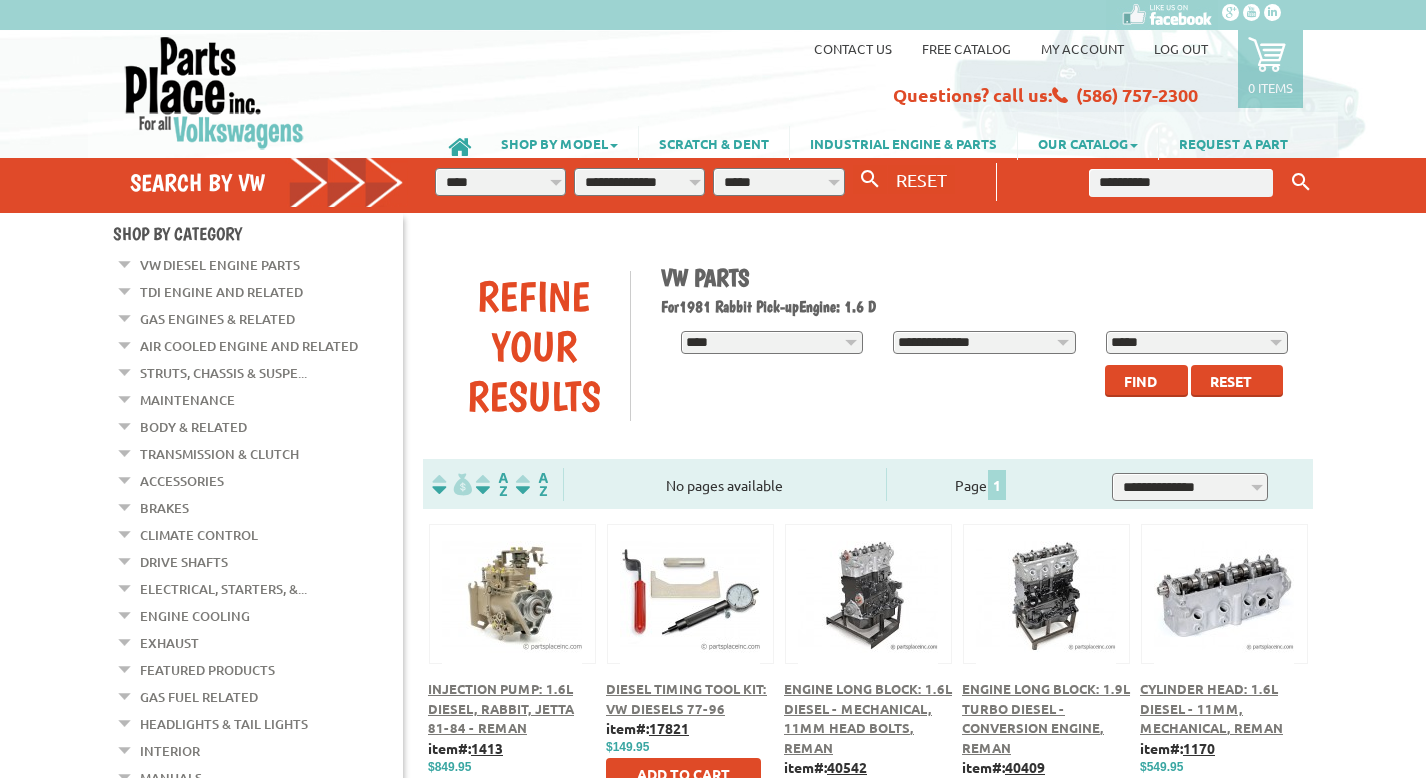 click on "Keyword Search" at bounding box center [1301, 182] 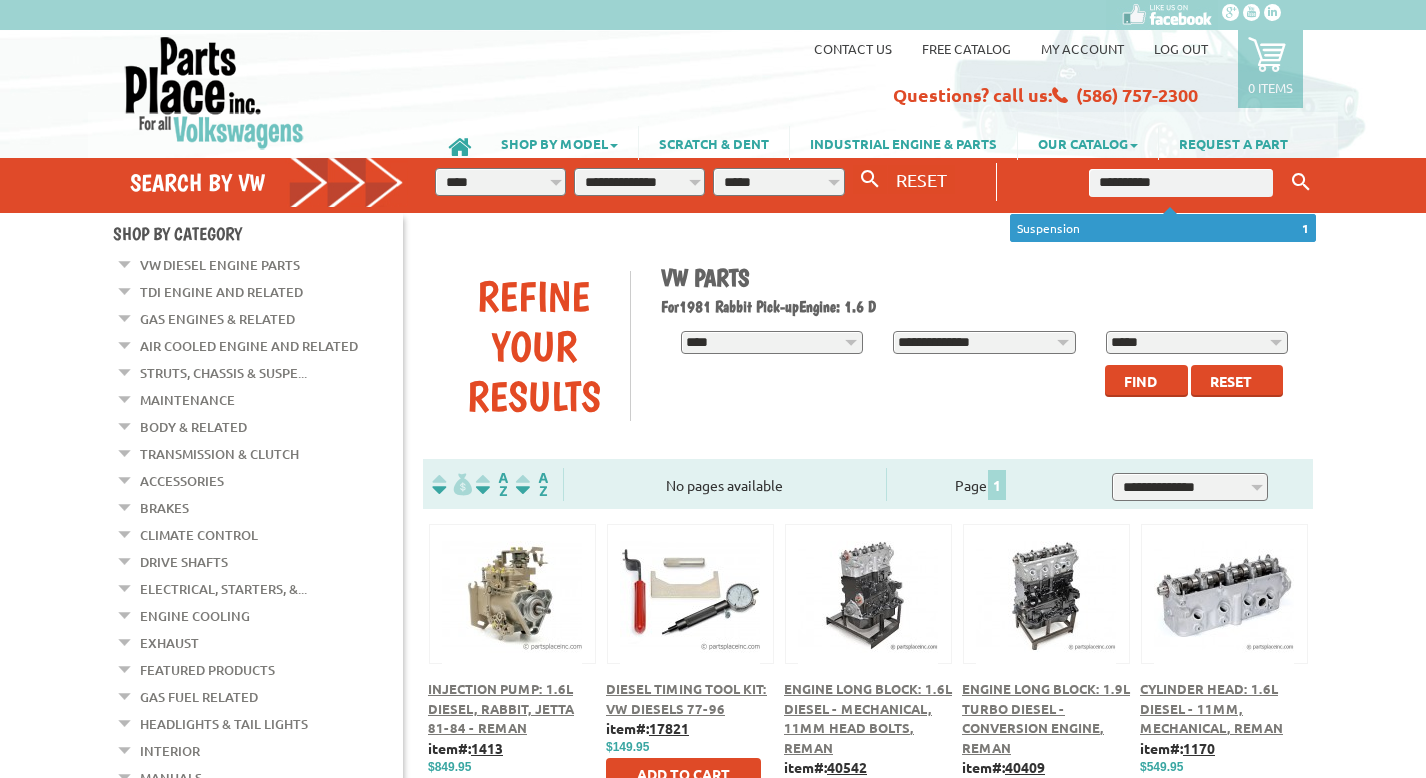 click on "1 Suspension" at bounding box center [1163, 228] 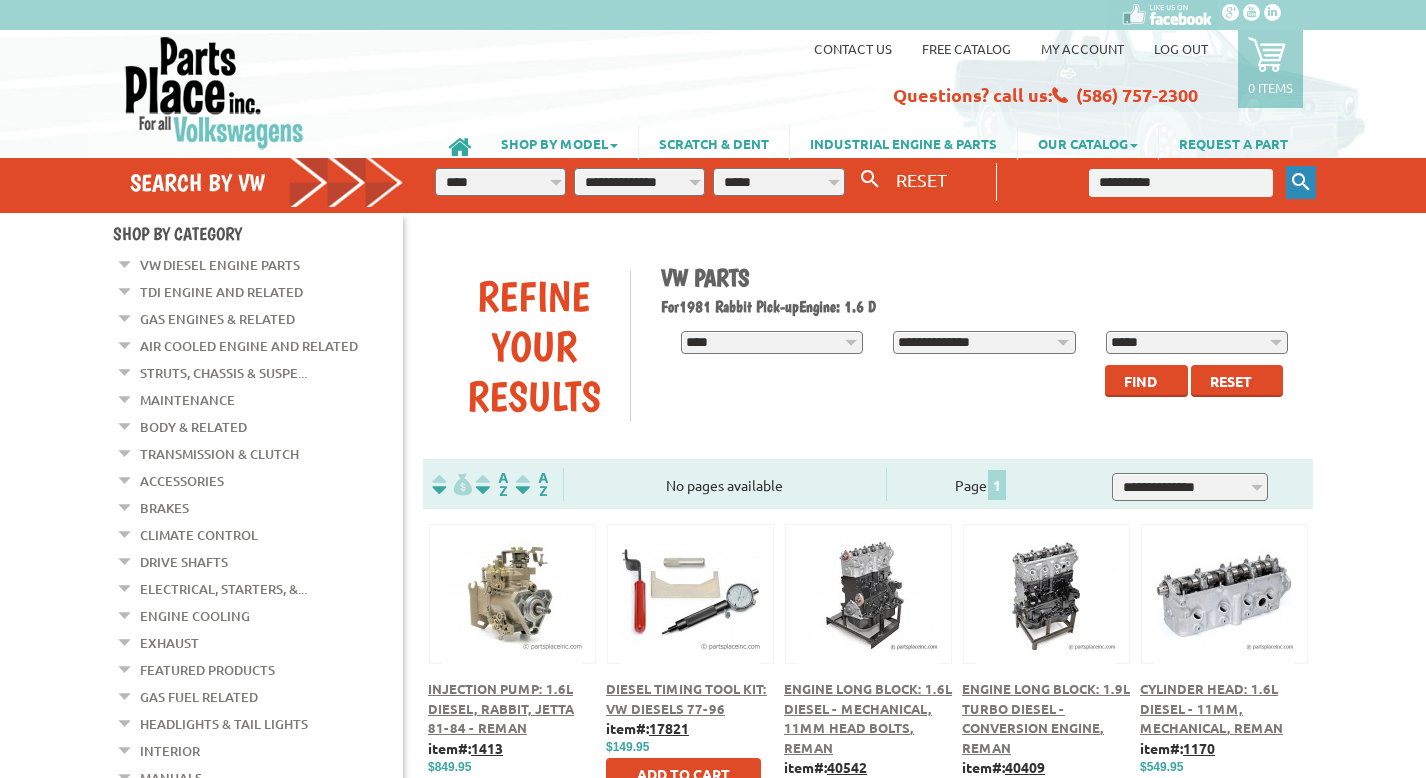 click on "Keyword Search" at bounding box center [1301, 182] 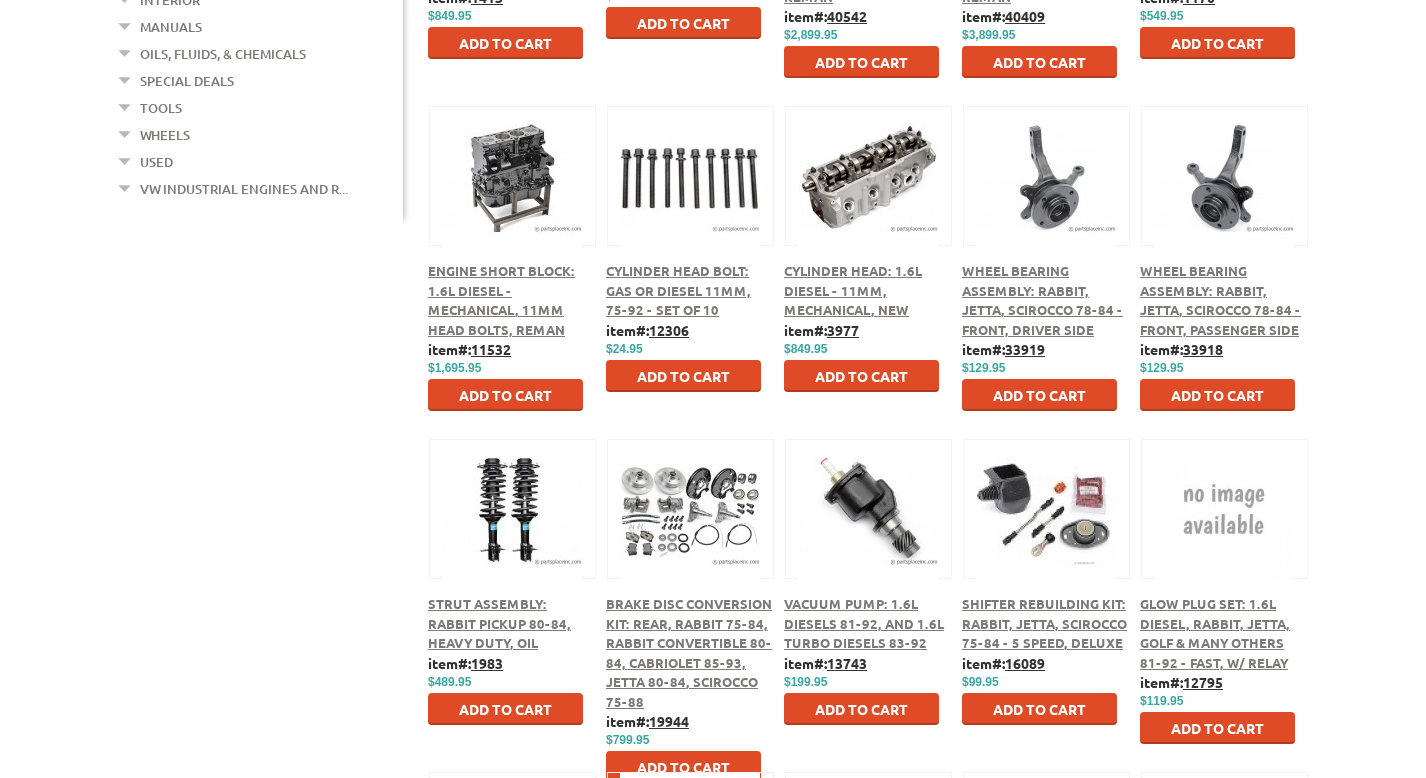 scroll, scrollTop: 761, scrollLeft: 0, axis: vertical 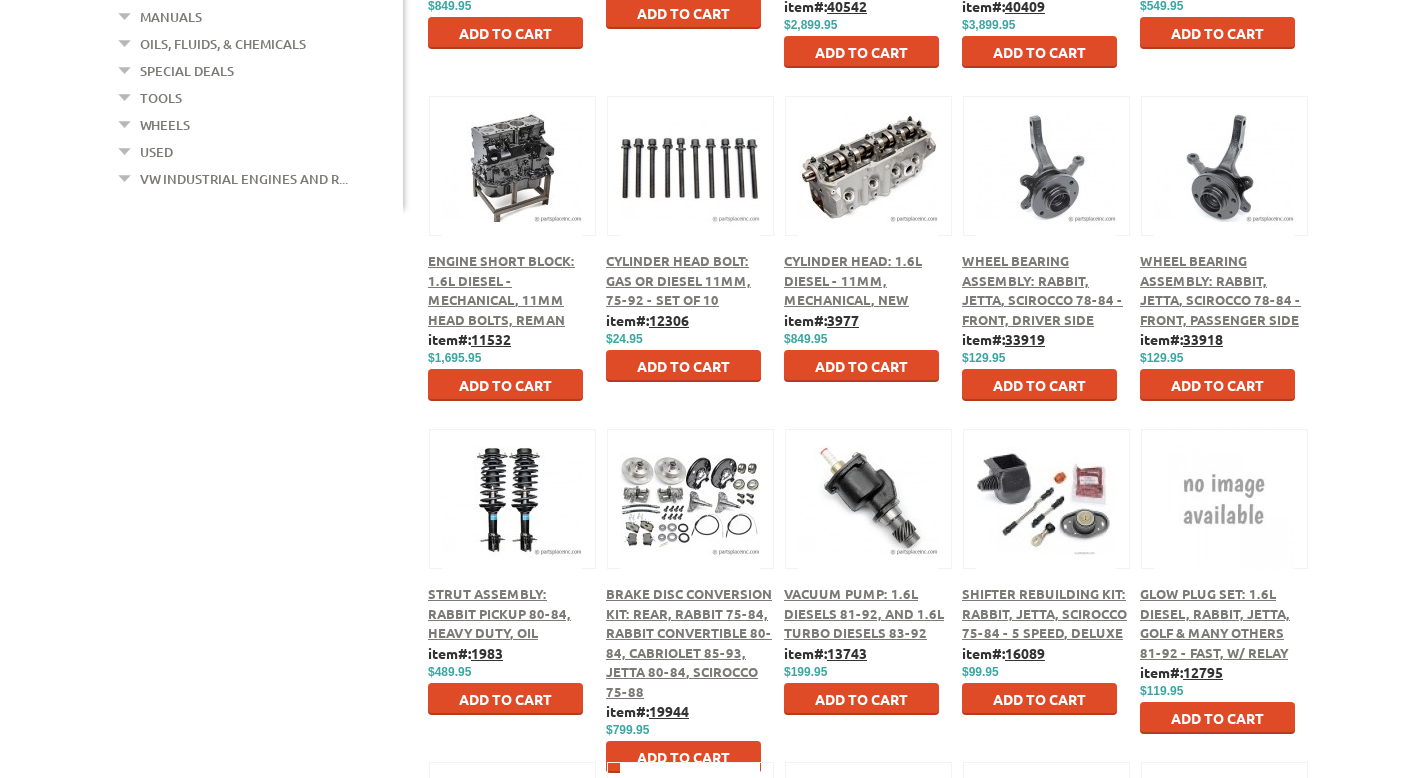 click at bounding box center (512, 496) 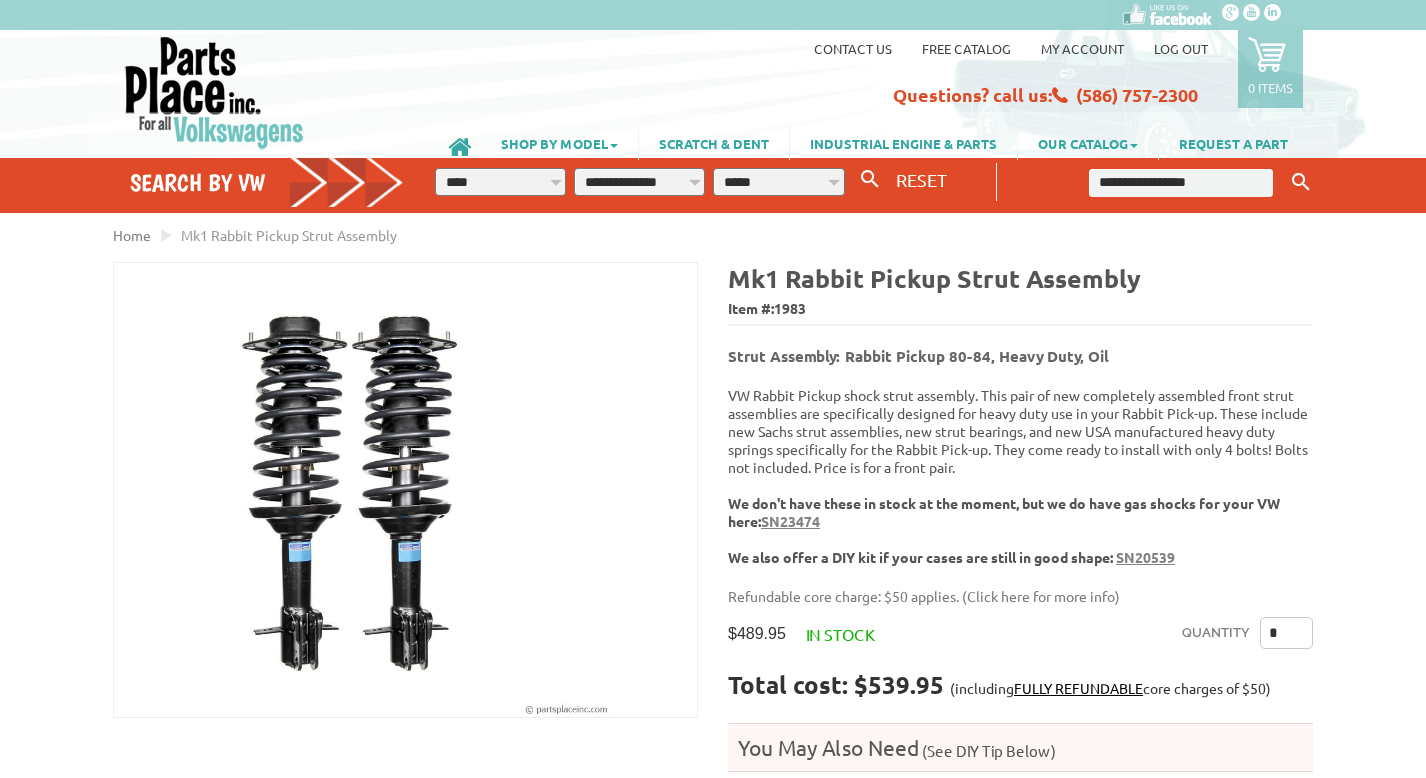 scroll, scrollTop: 0, scrollLeft: 0, axis: both 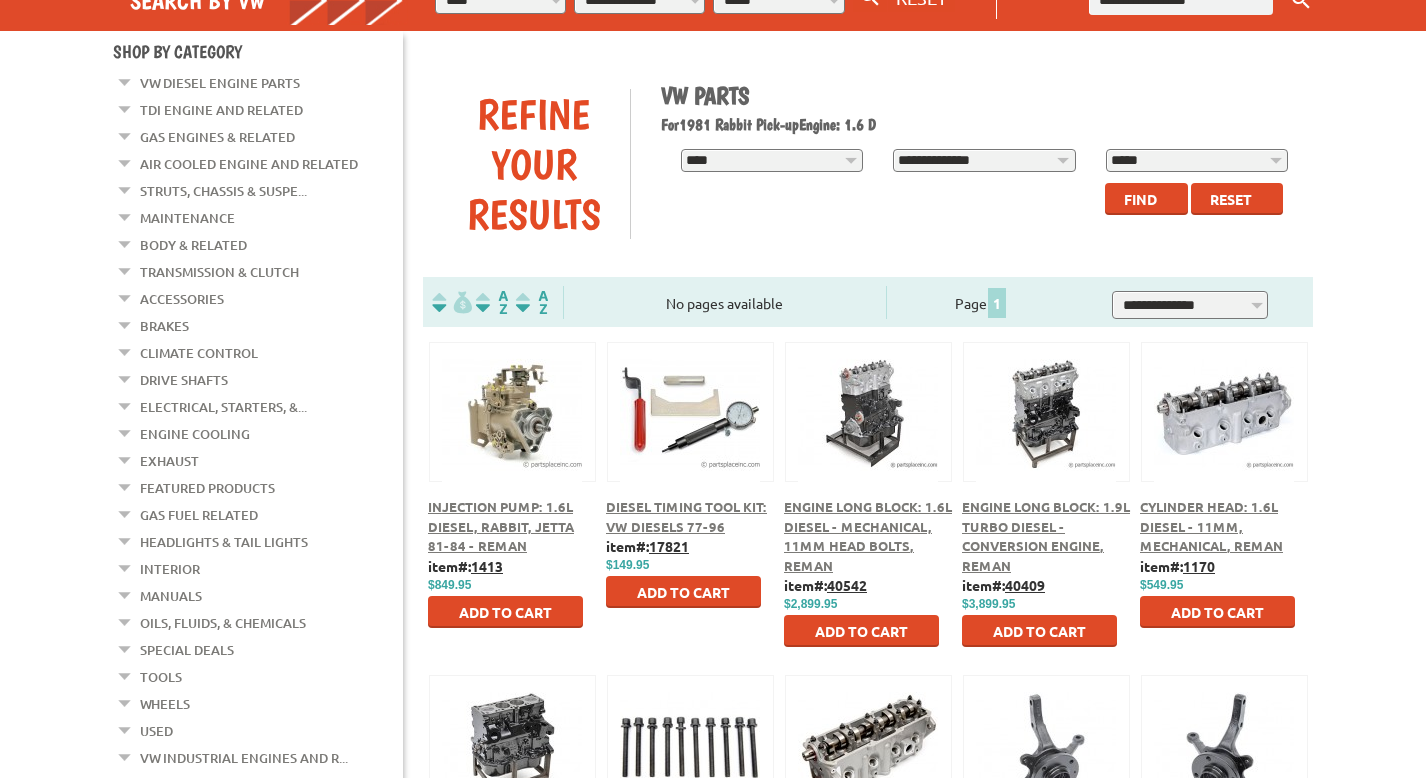 click on "Struts, Chassis & Suspe..." at bounding box center (223, 191) 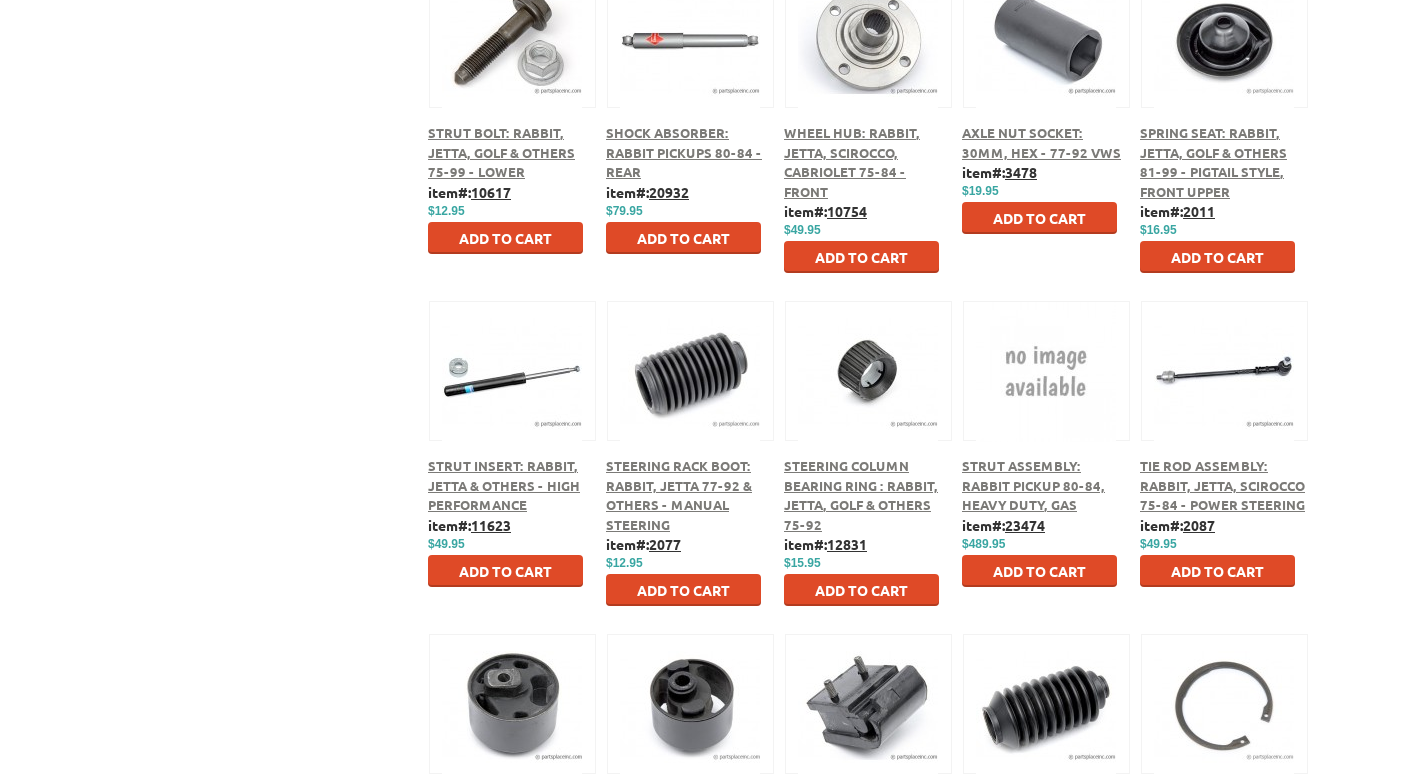 scroll, scrollTop: 1941, scrollLeft: 0, axis: vertical 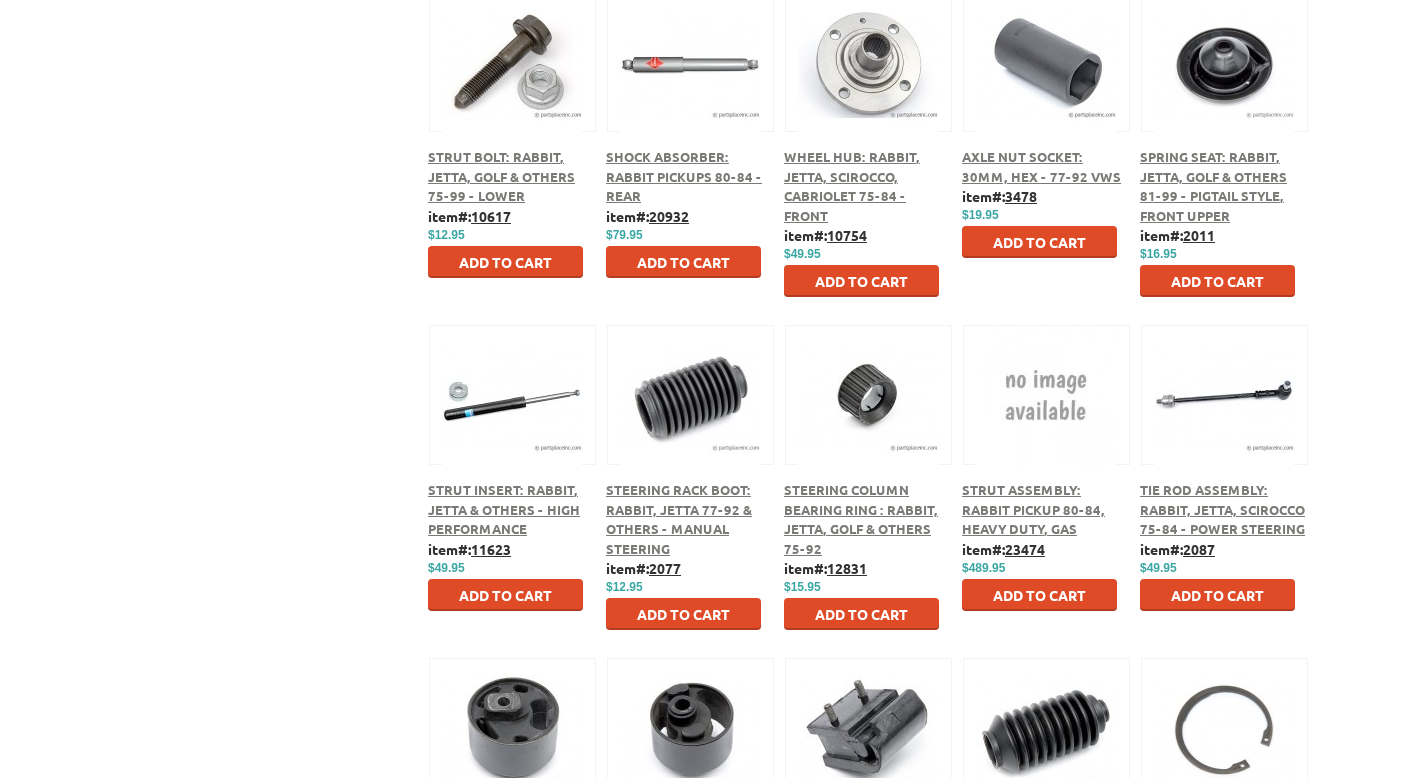 click at bounding box center (512, 392) 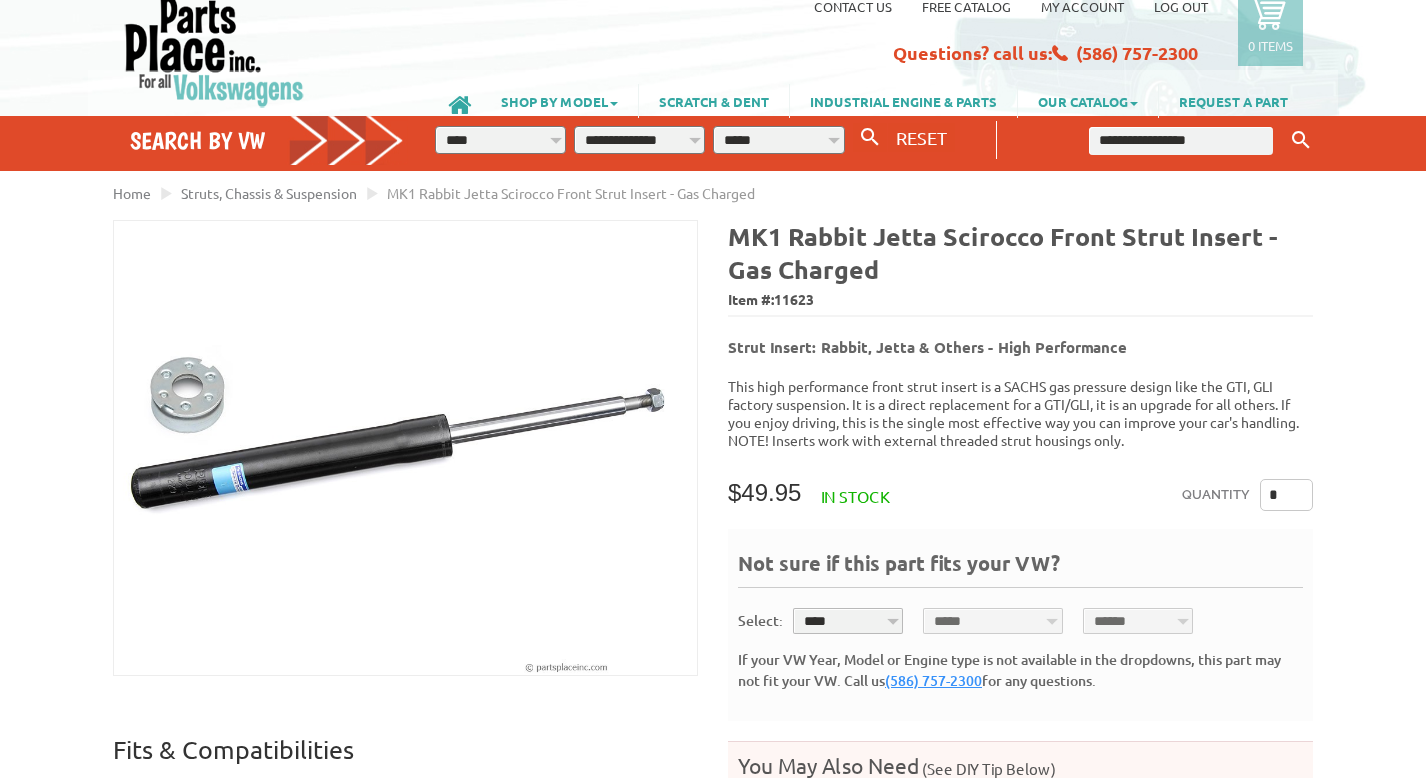 scroll, scrollTop: 48, scrollLeft: 0, axis: vertical 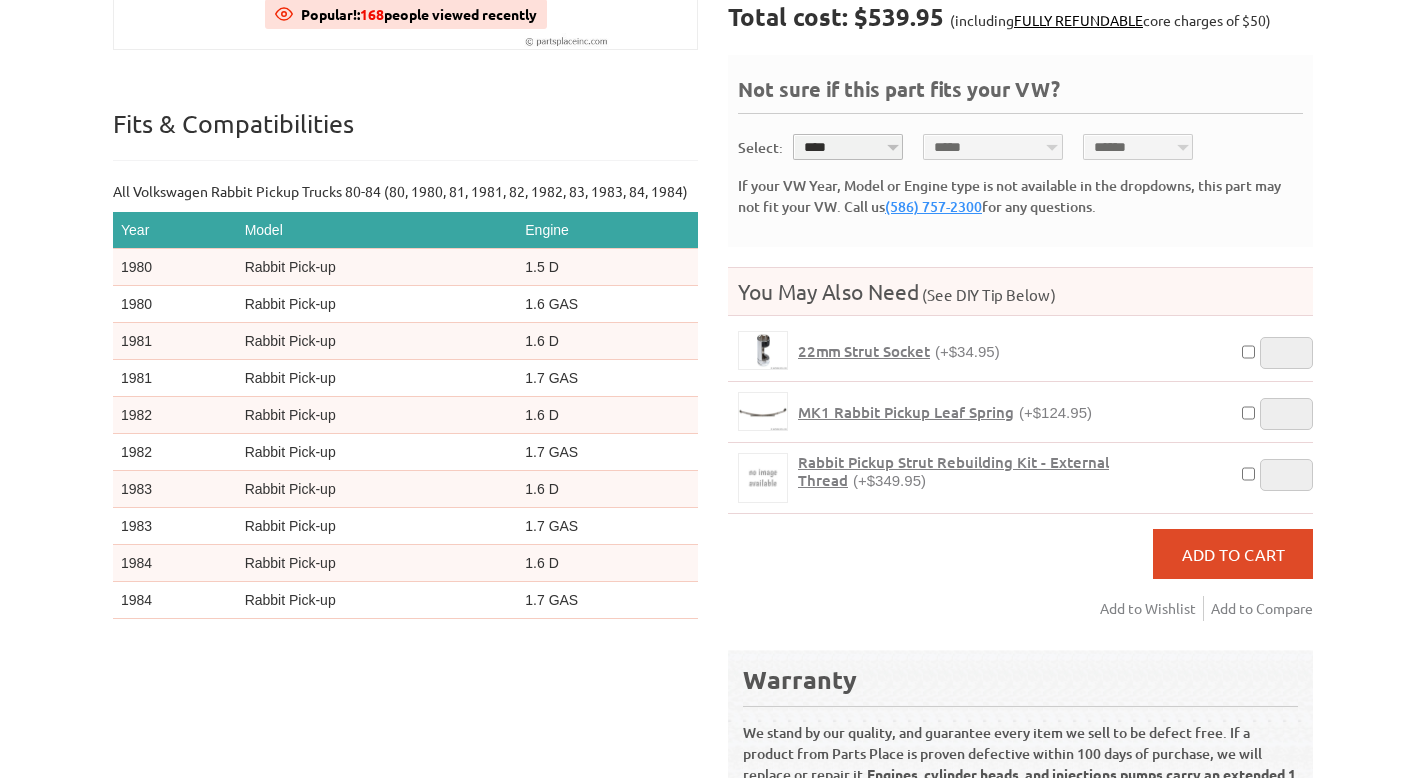 click on "Rabbit Pickup Strut Rebuilding Kit - External Thread" at bounding box center (953, 471) 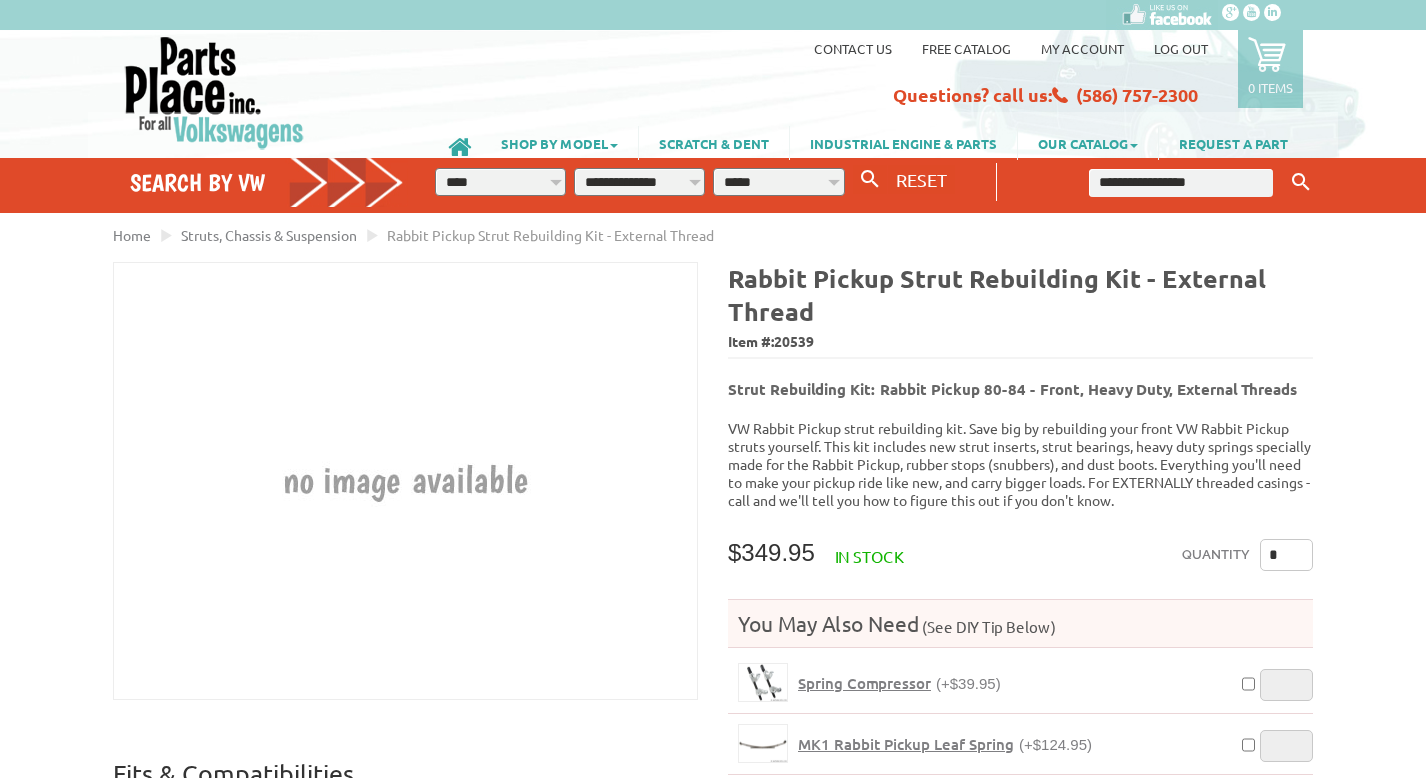 scroll, scrollTop: 0, scrollLeft: 0, axis: both 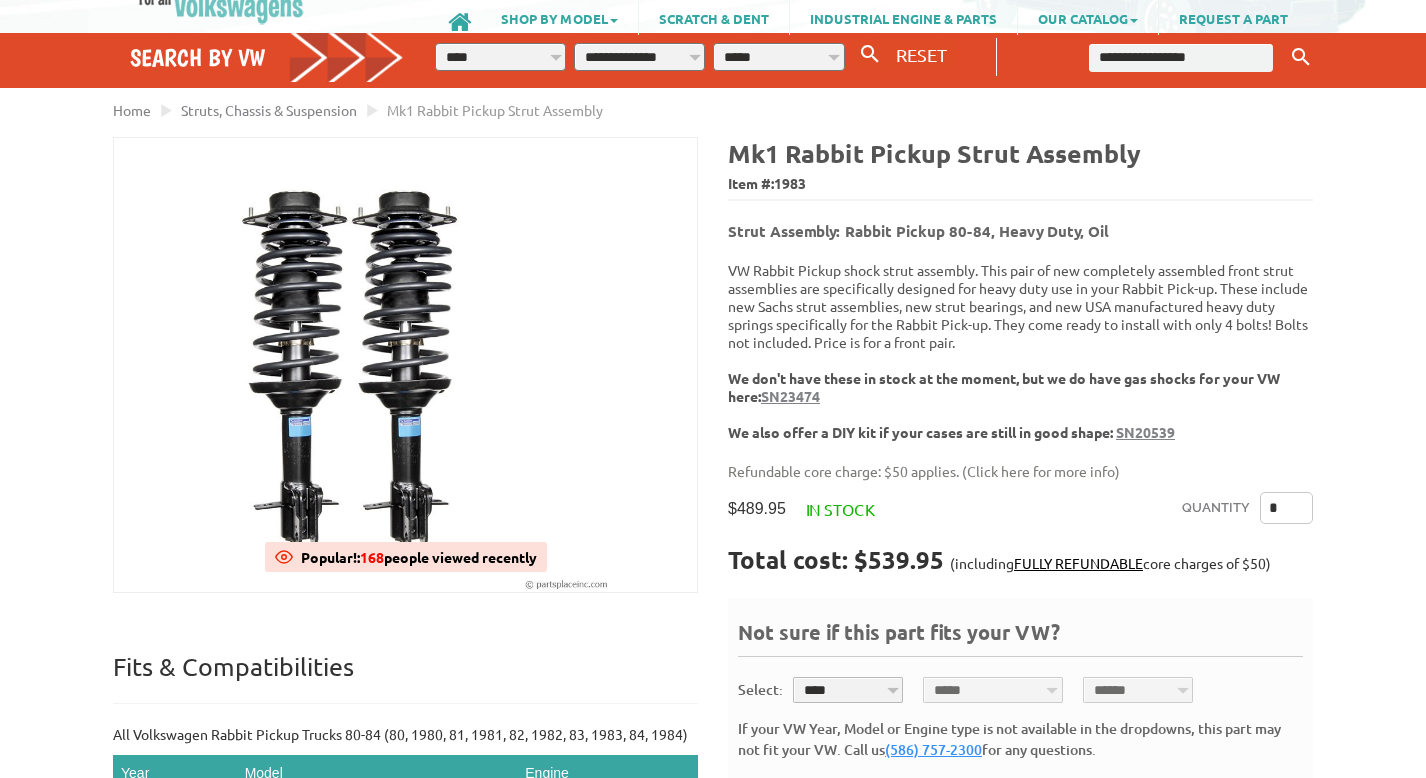 click on "*" at bounding box center (1286, 508) 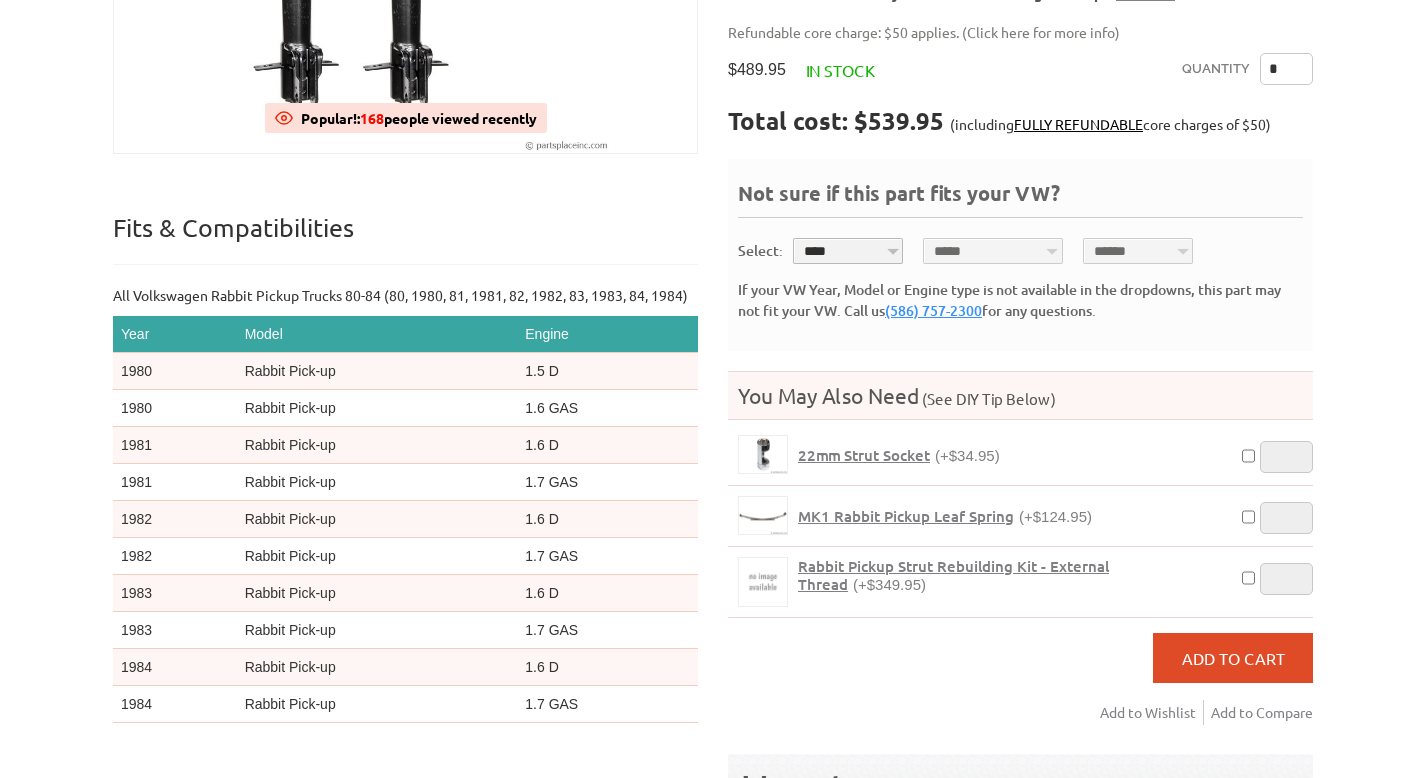 scroll, scrollTop: 568, scrollLeft: 0, axis: vertical 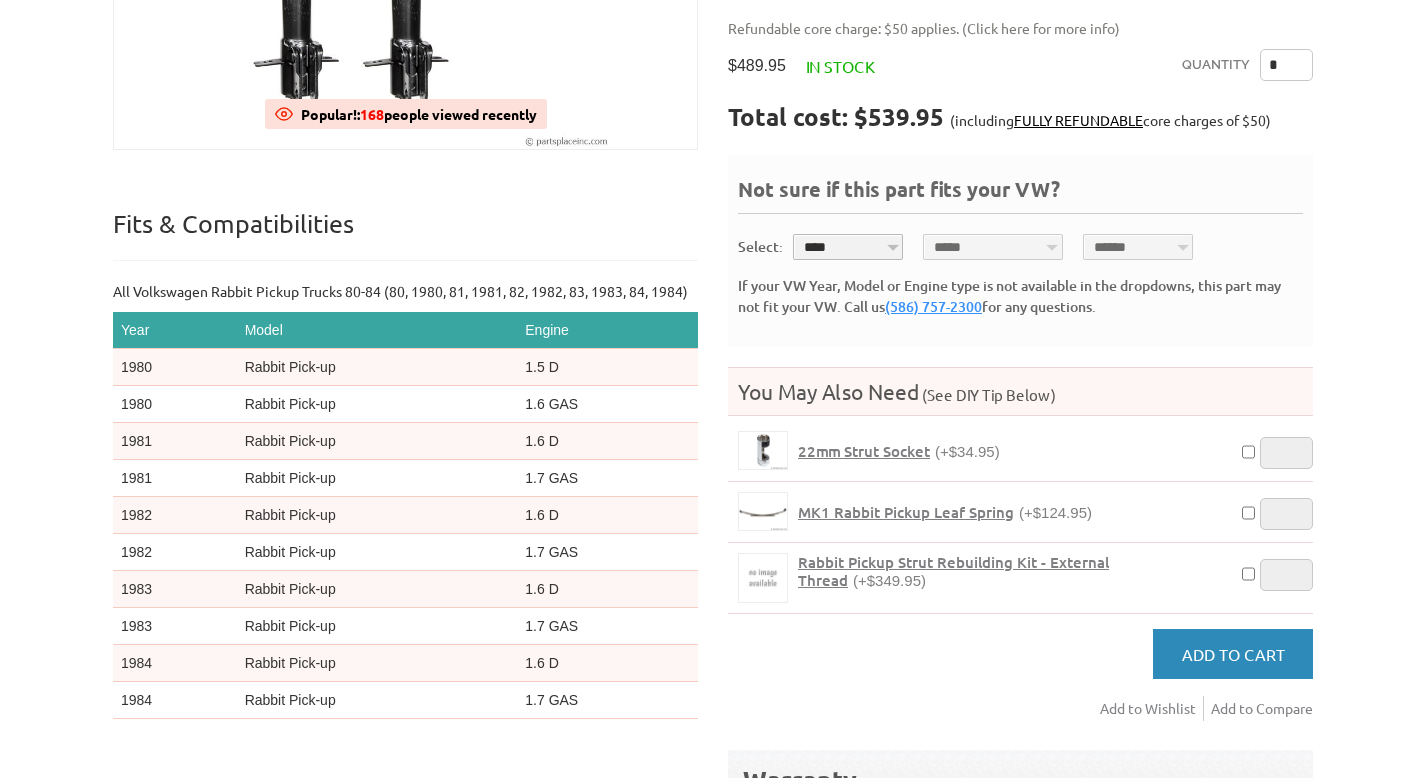type on "*" 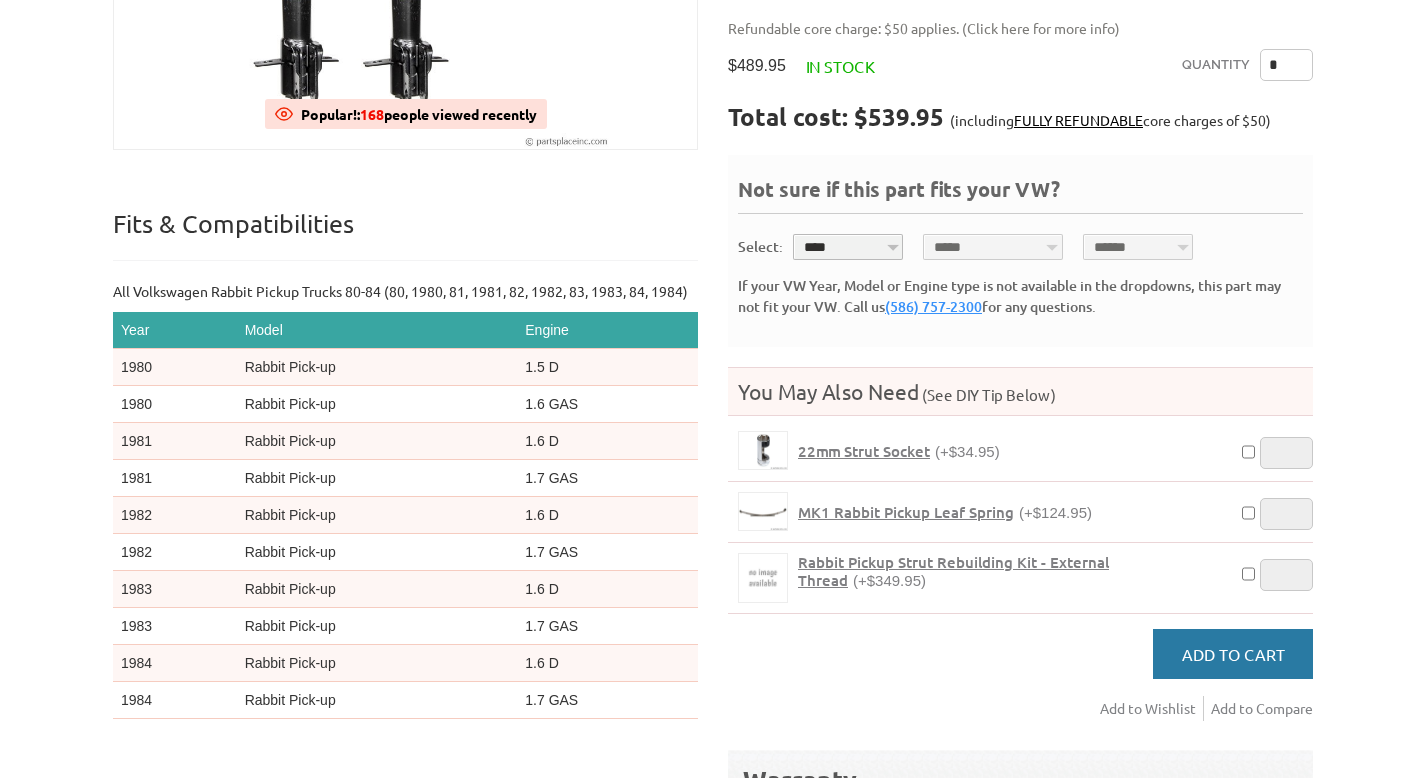 click on "Add to Cart" at bounding box center [1233, 654] 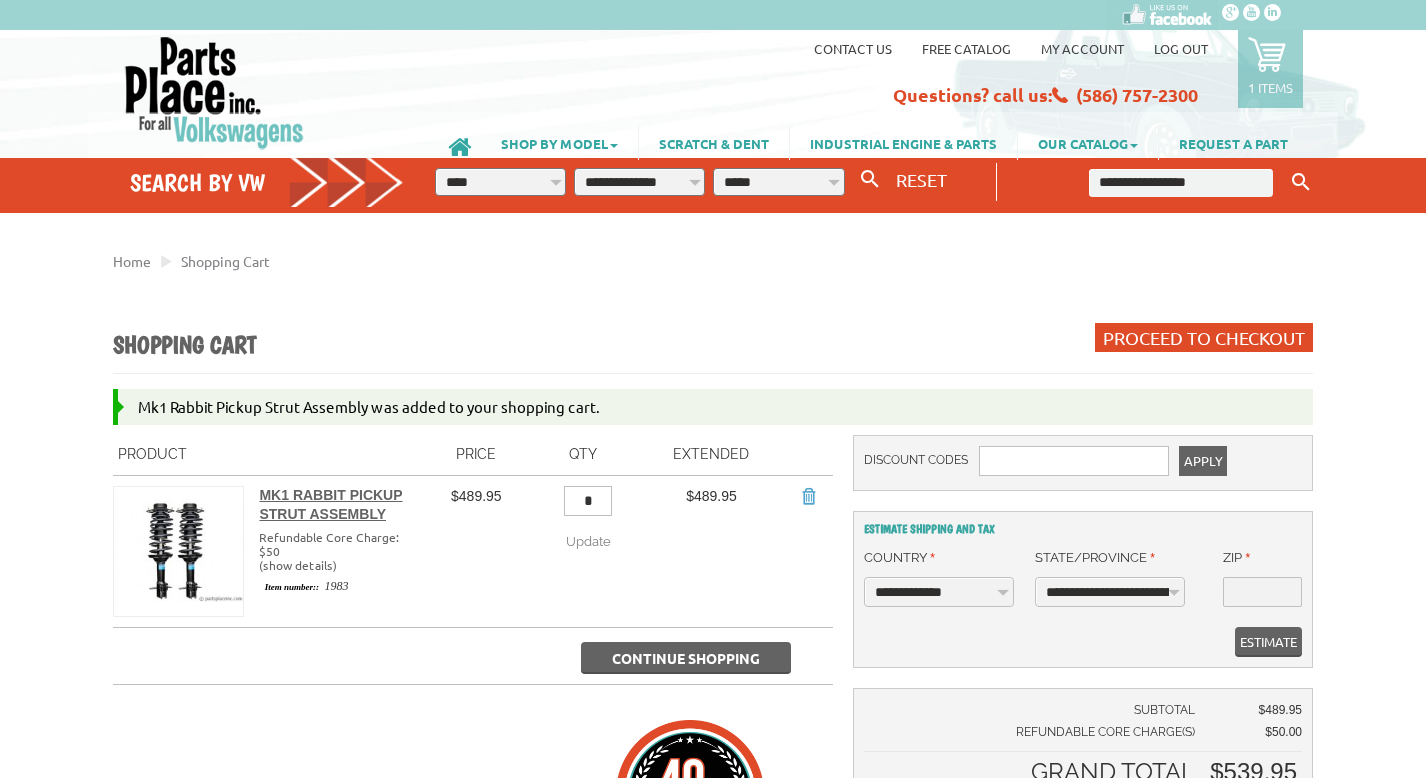 scroll, scrollTop: 0, scrollLeft: 0, axis: both 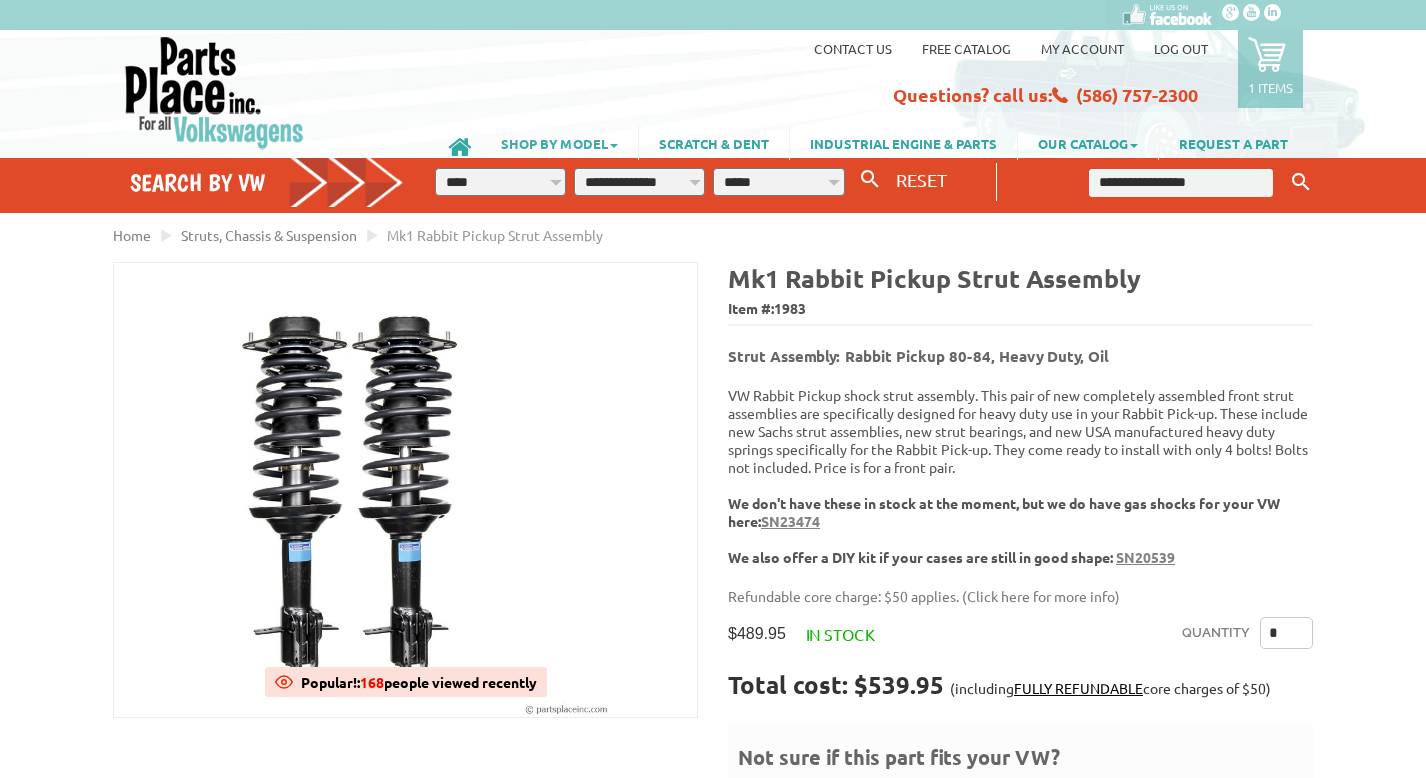 click on "SHOP BY MODEL" at bounding box center [559, 143] 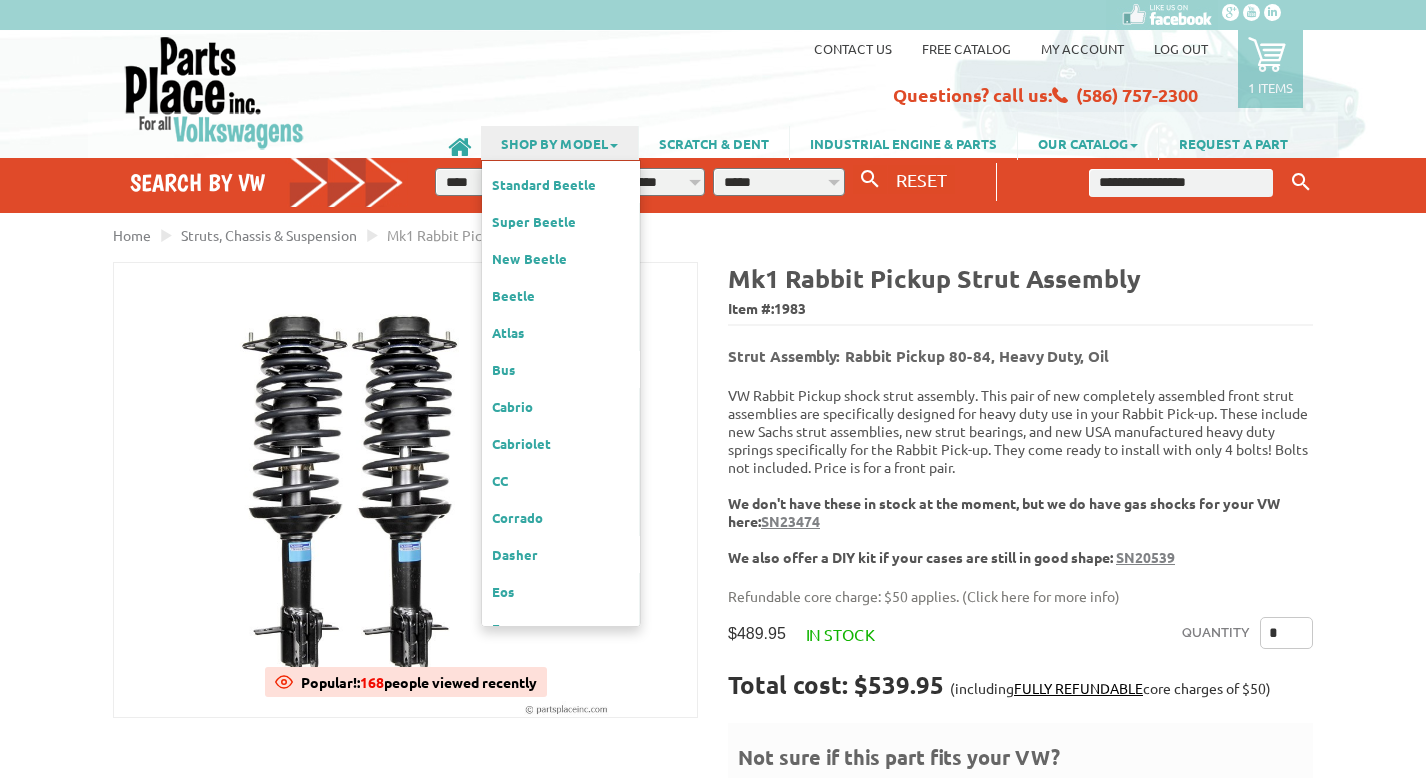 click on "Keyword Search" at bounding box center (1163, 178) 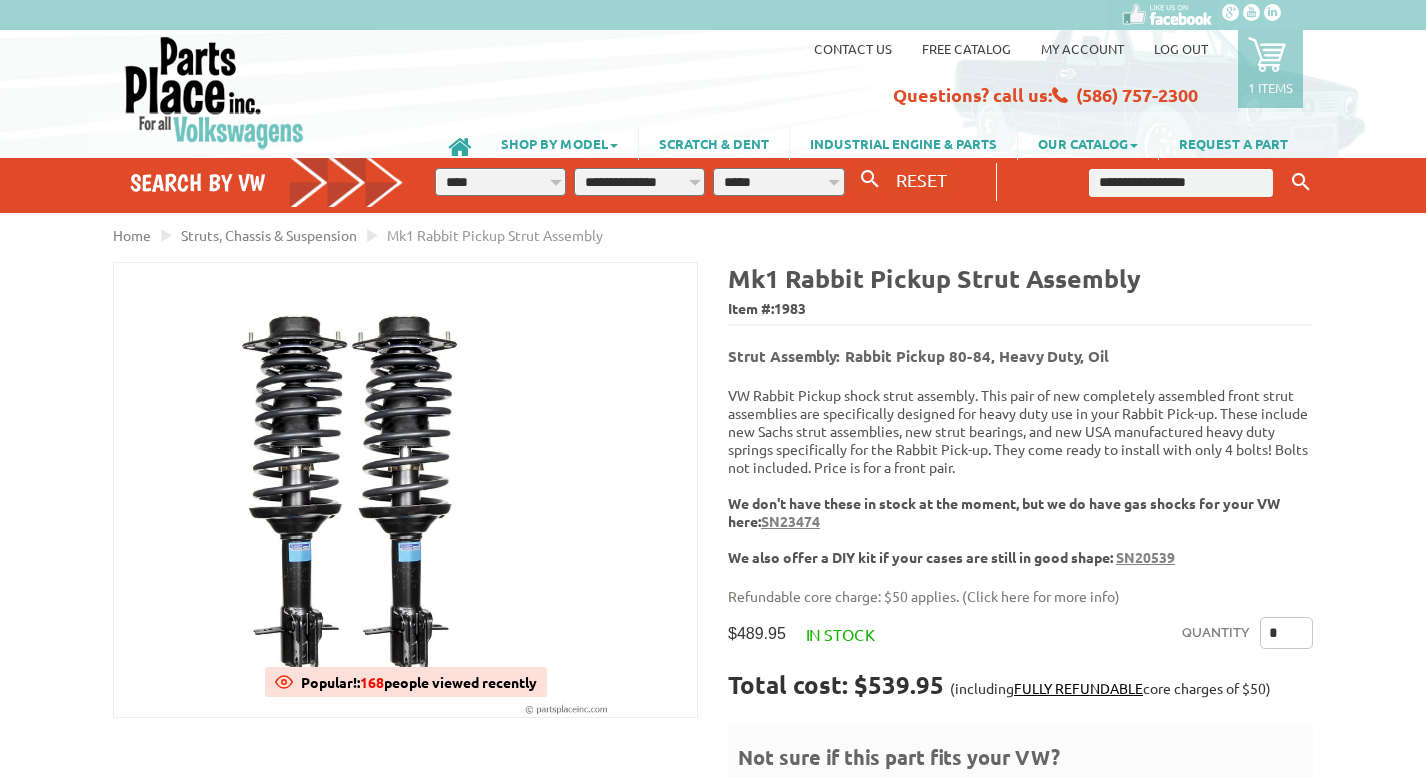 click at bounding box center [214, 92] 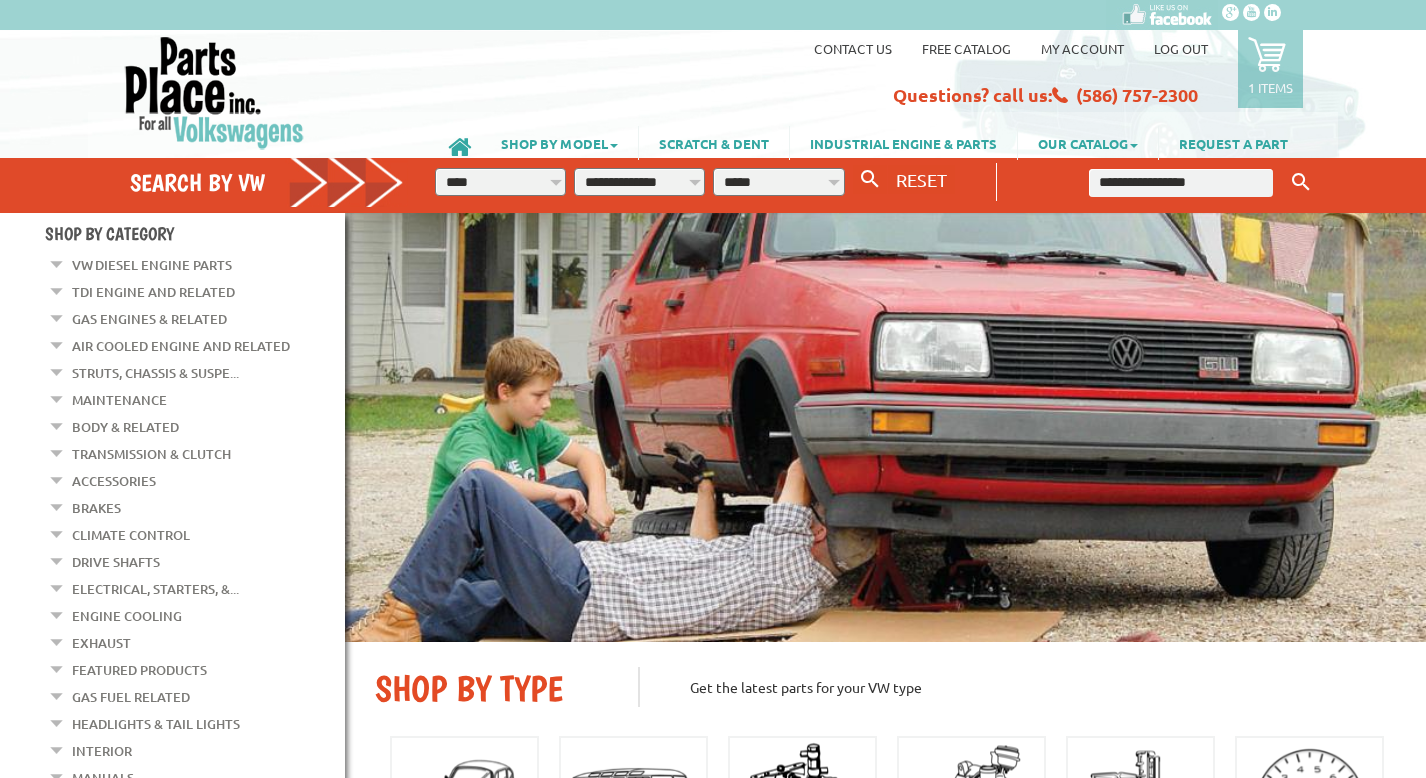 scroll, scrollTop: 0, scrollLeft: 0, axis: both 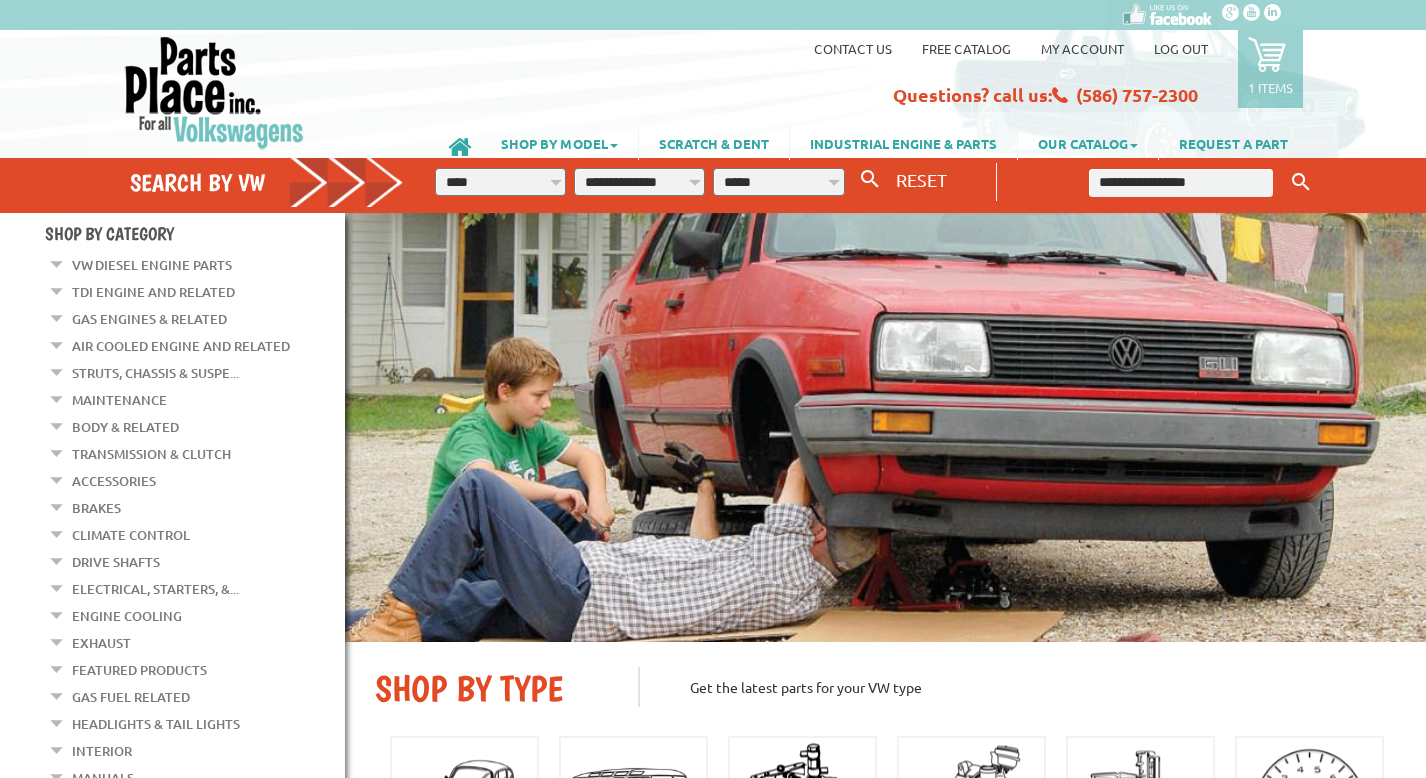 click on "Struts, Chassis & Suspe..." at bounding box center [155, 373] 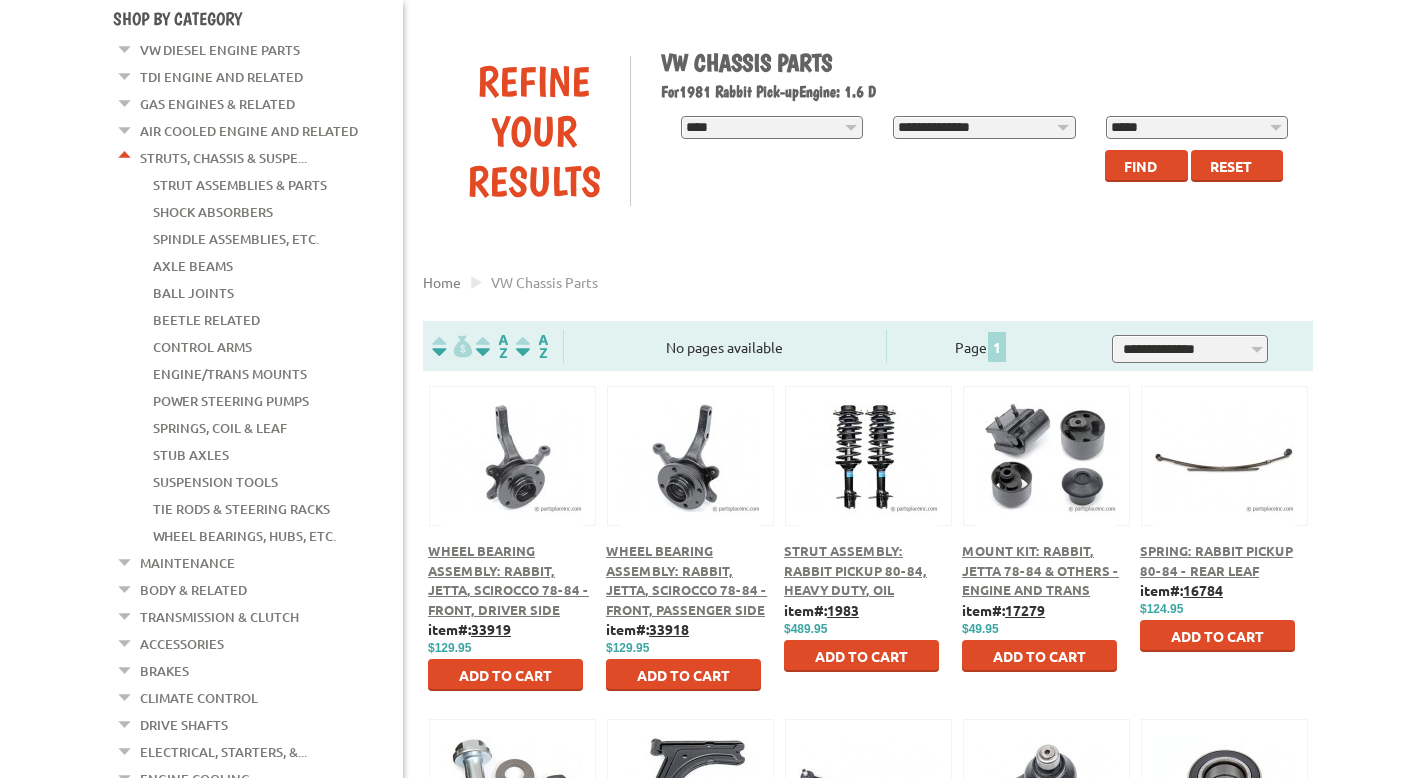 scroll, scrollTop: 0, scrollLeft: 0, axis: both 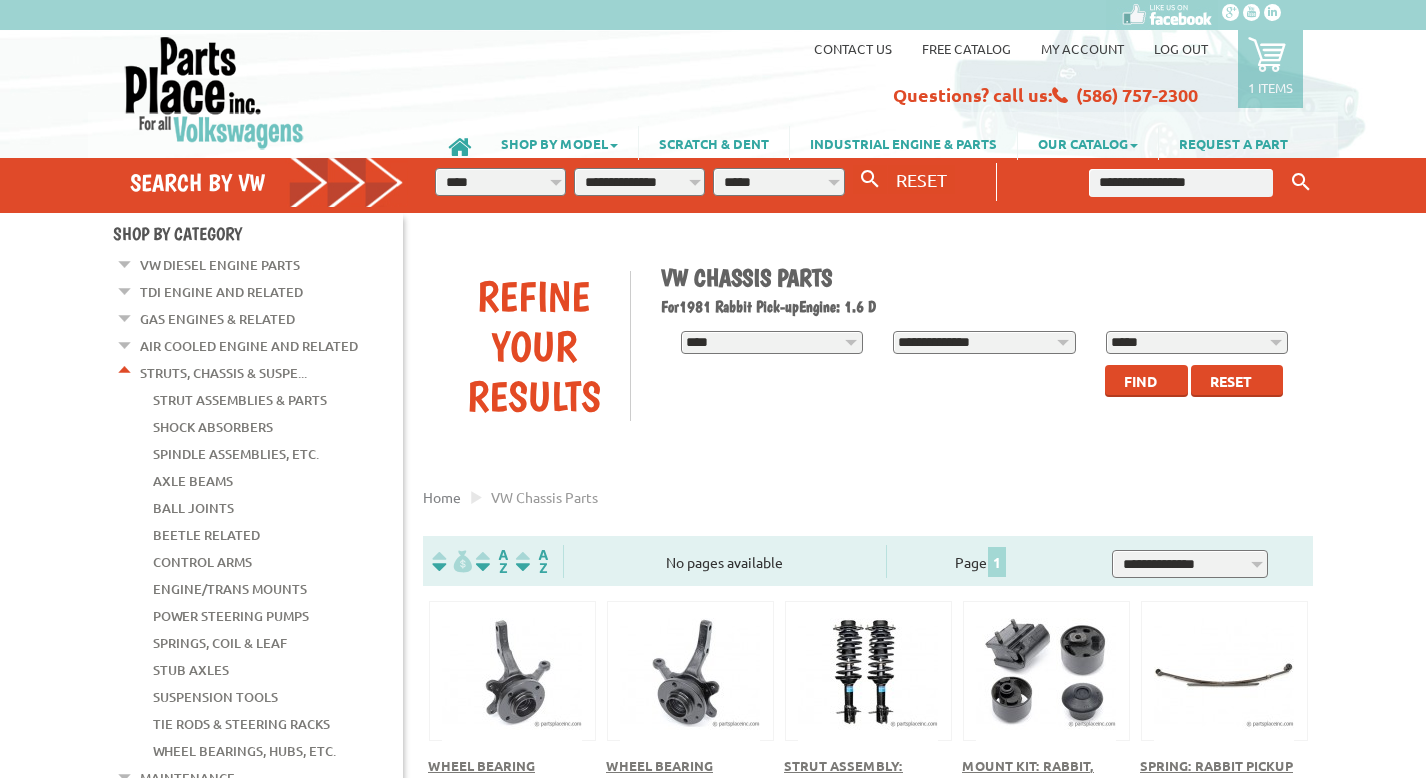 click at bounding box center (1181, 183) 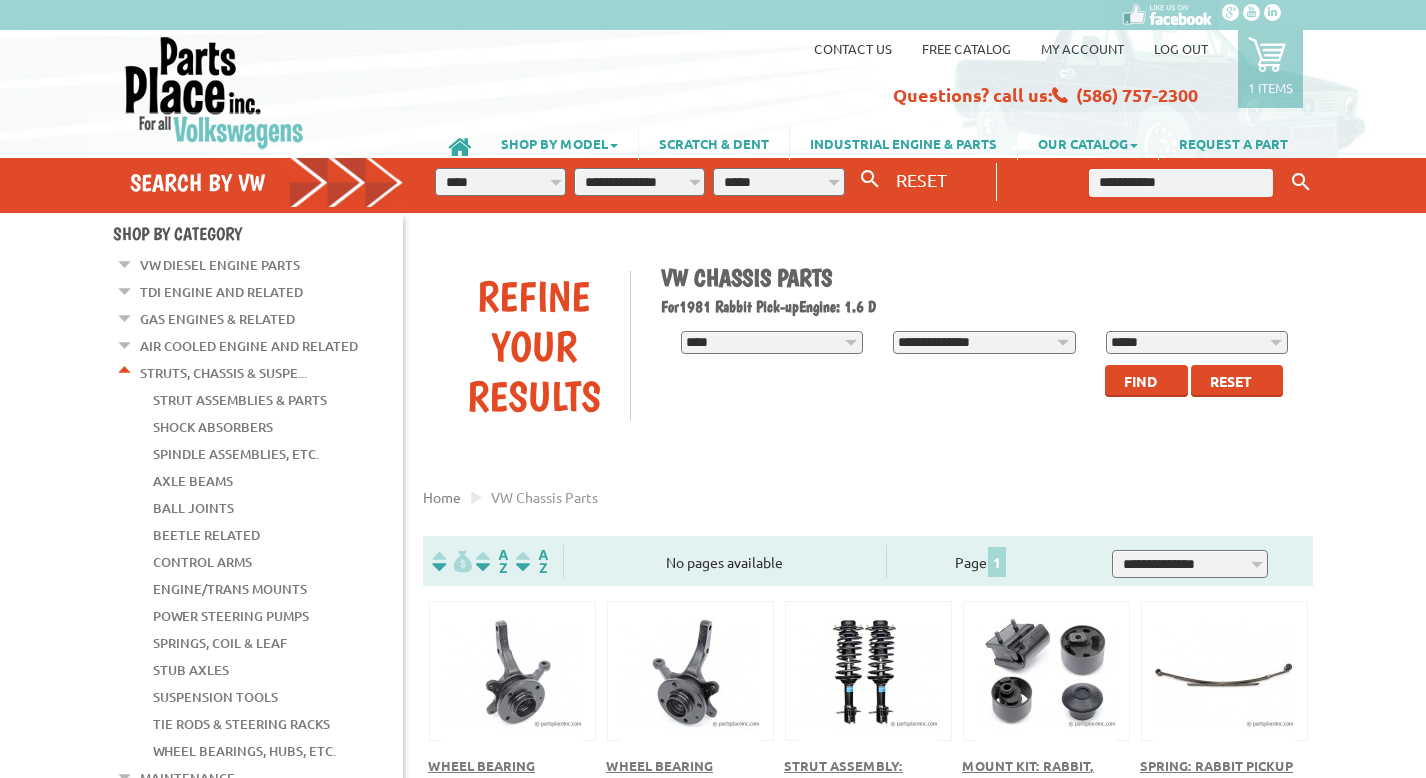 type on "**********" 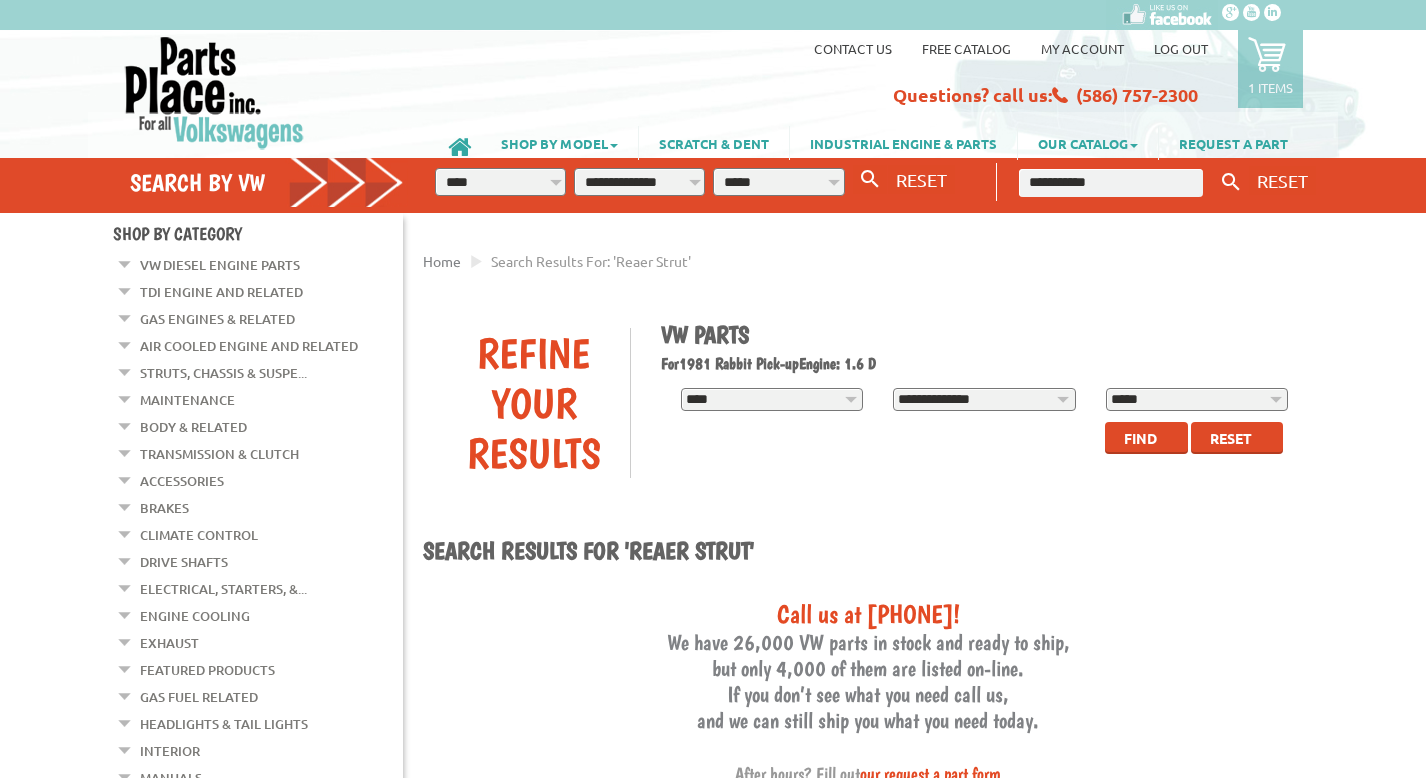 scroll, scrollTop: 0, scrollLeft: 0, axis: both 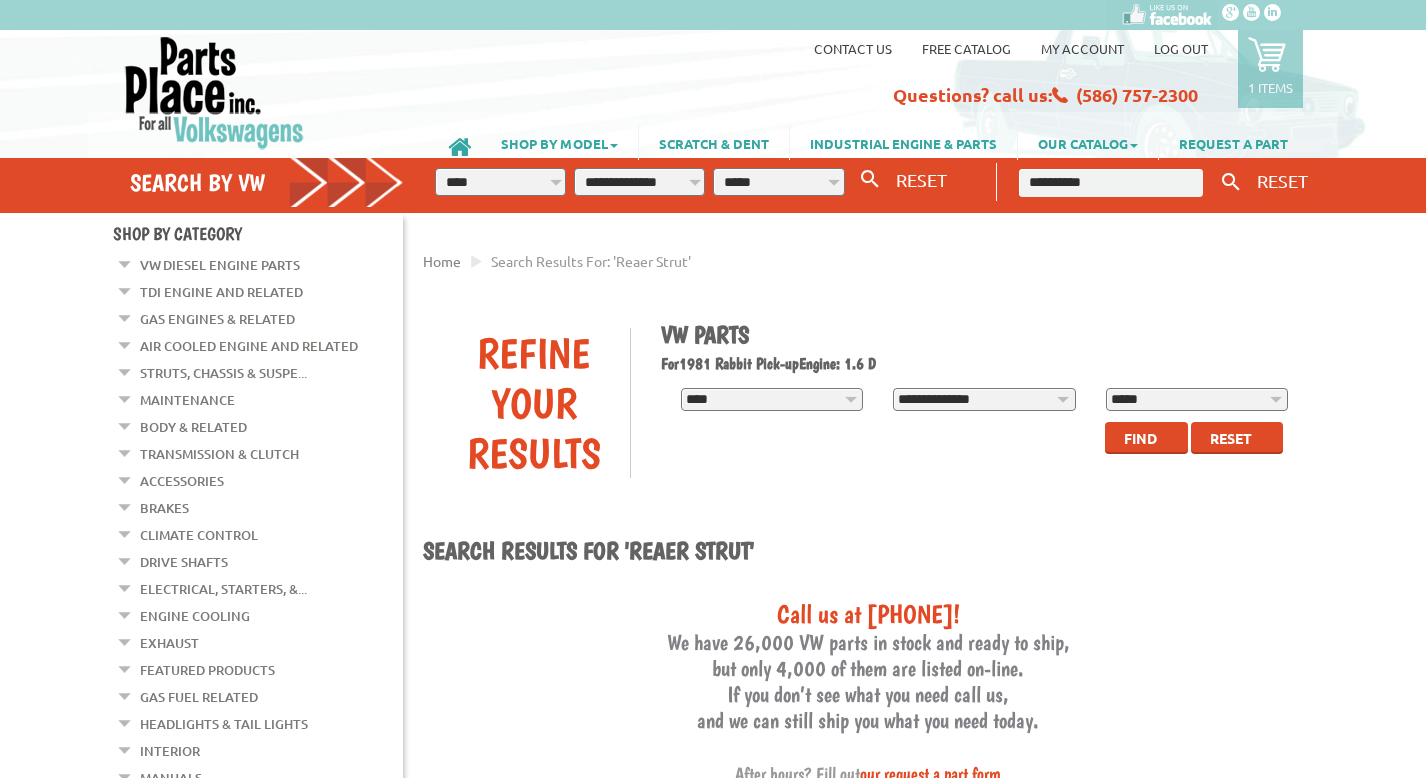 click on "Keyword Search" at bounding box center [1231, 182] 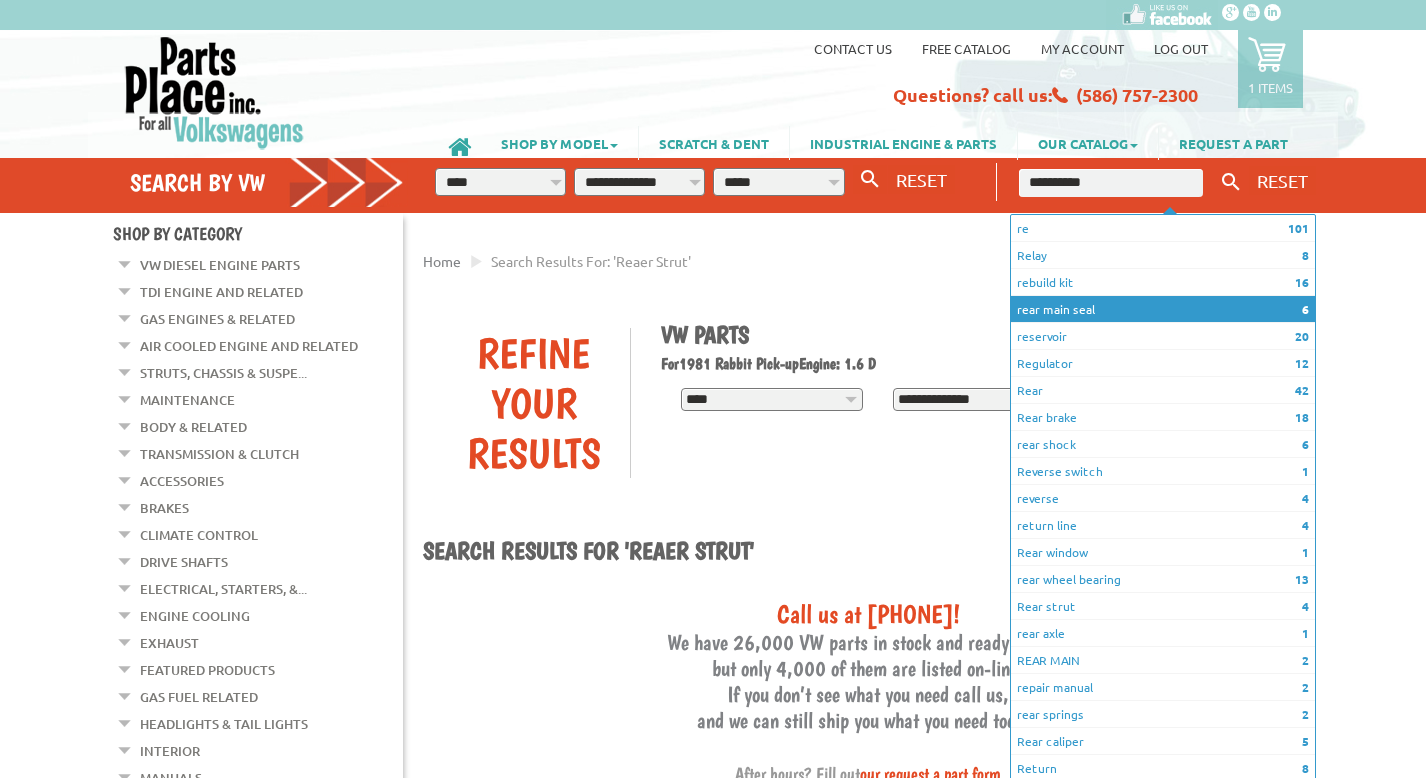 click on "6 rear main seal" at bounding box center [1163, 309] 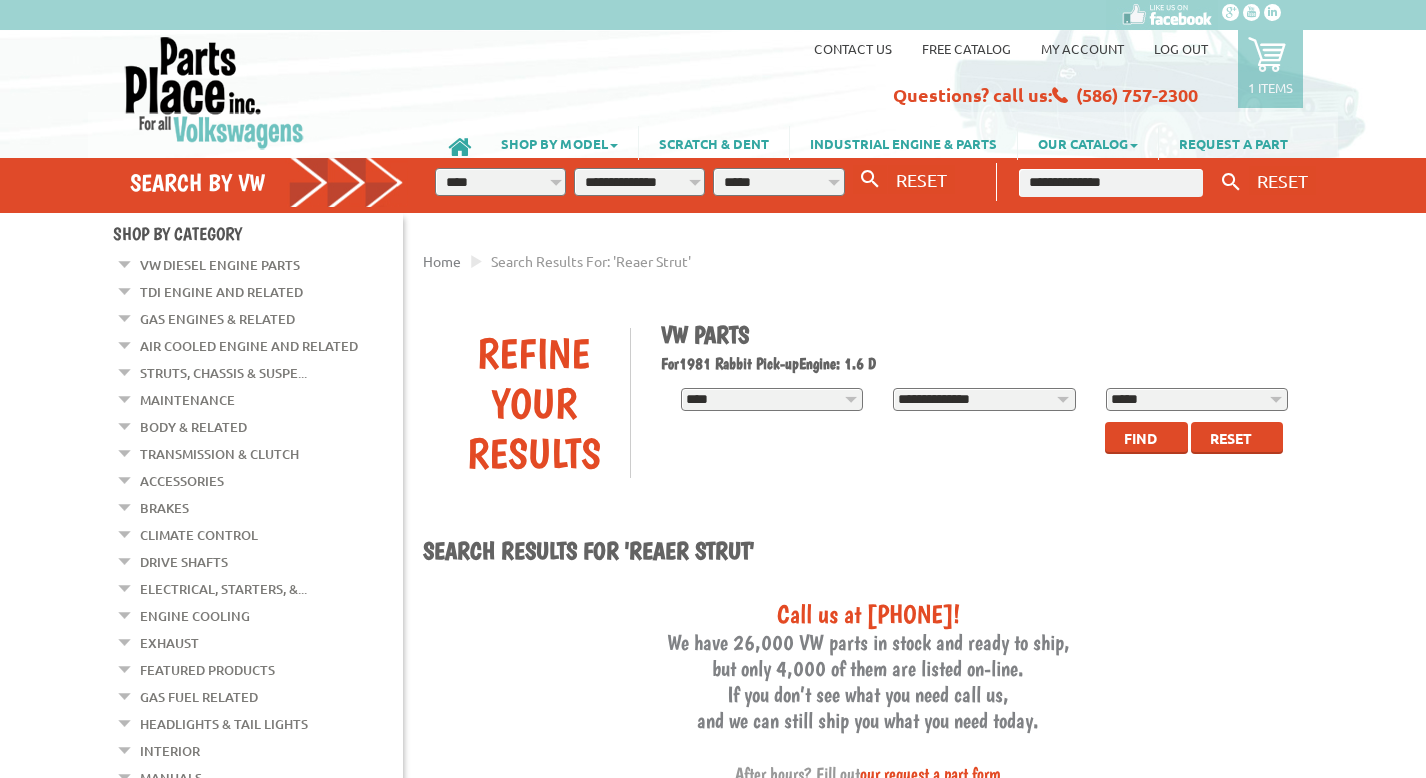 click on "**********" at bounding box center [1111, 183] 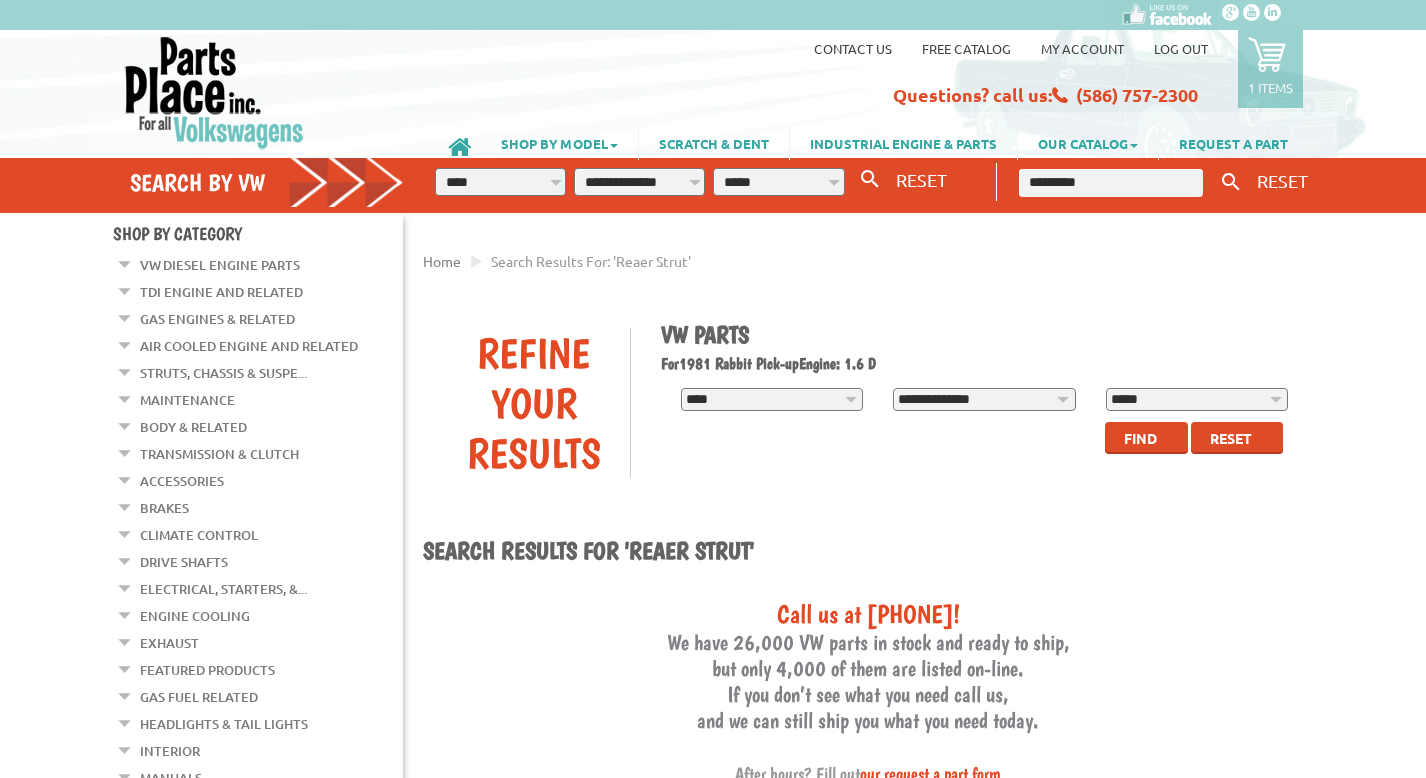 type on "**********" 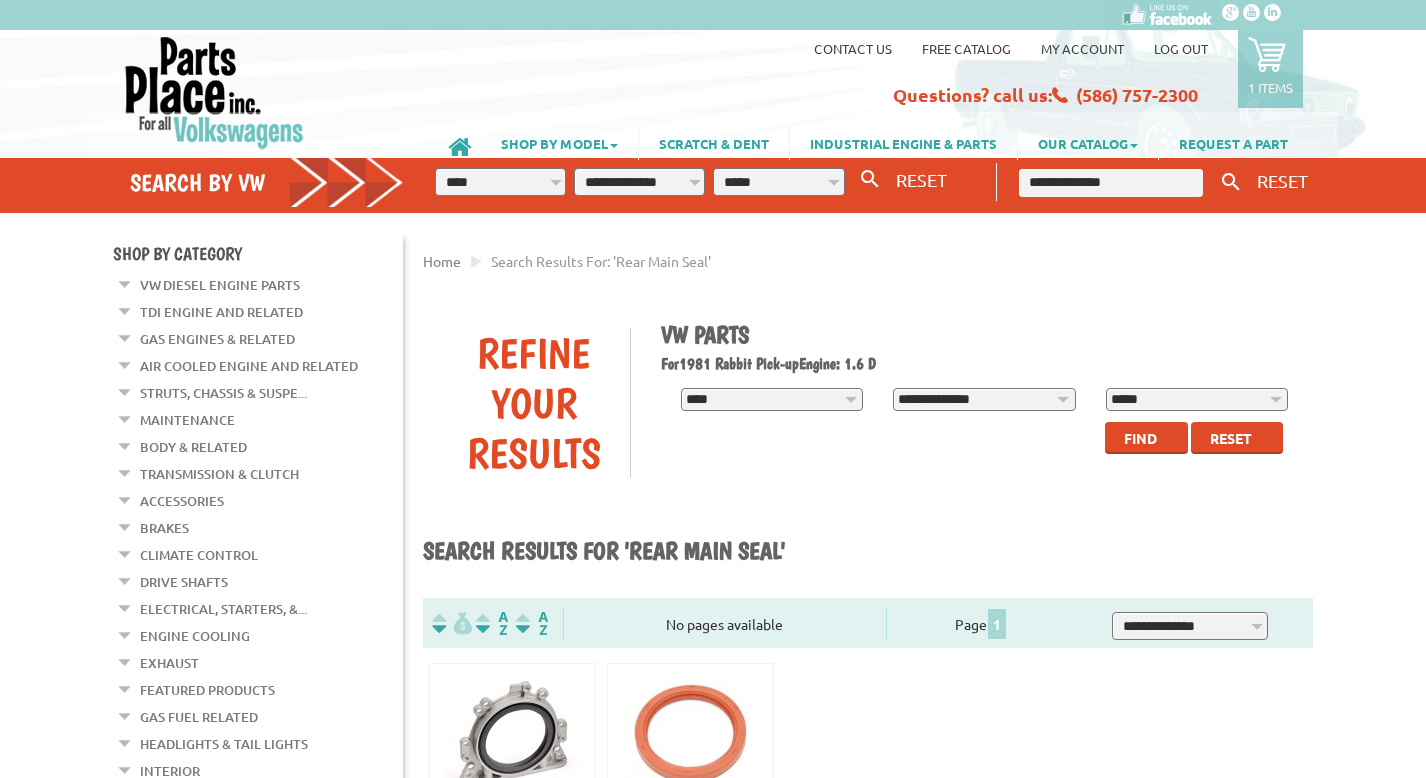 scroll, scrollTop: 0, scrollLeft: 0, axis: both 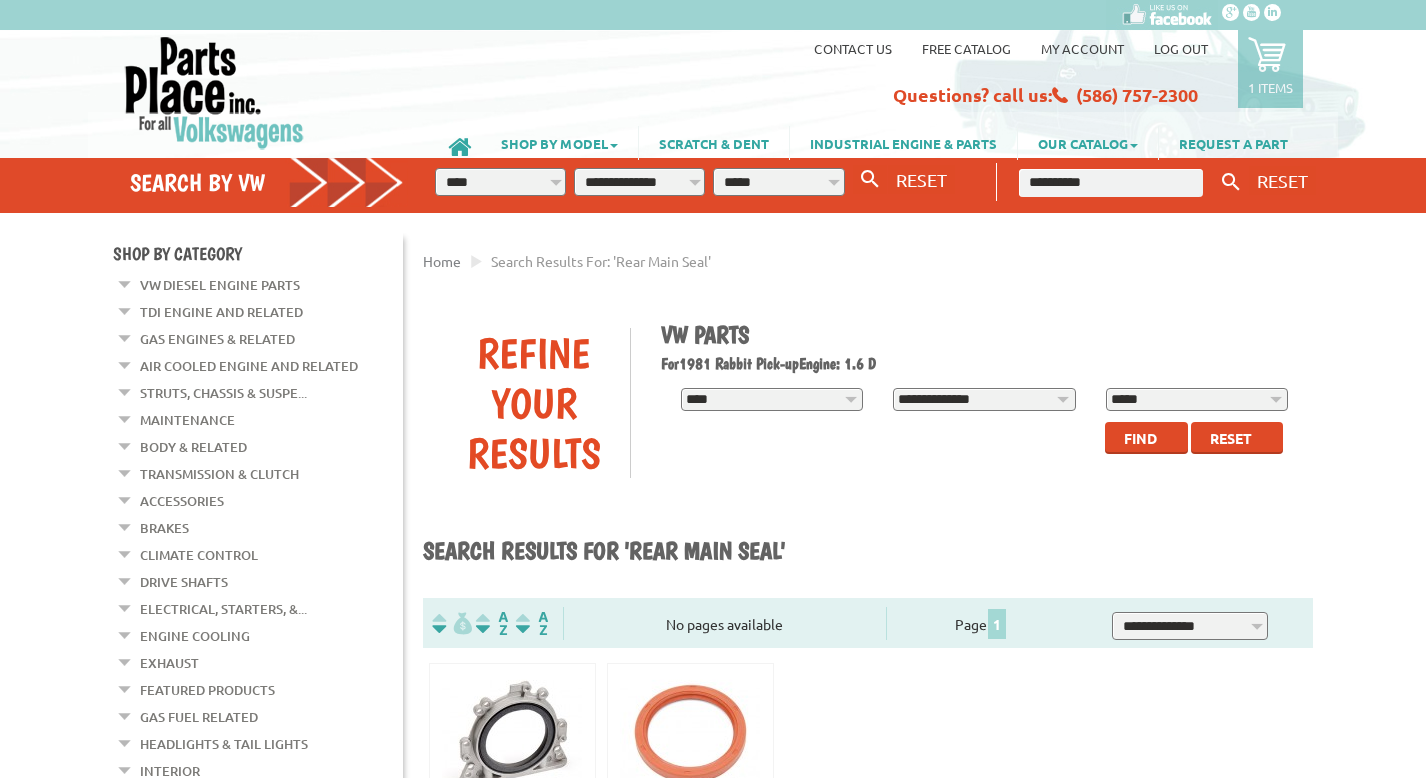 type on "**********" 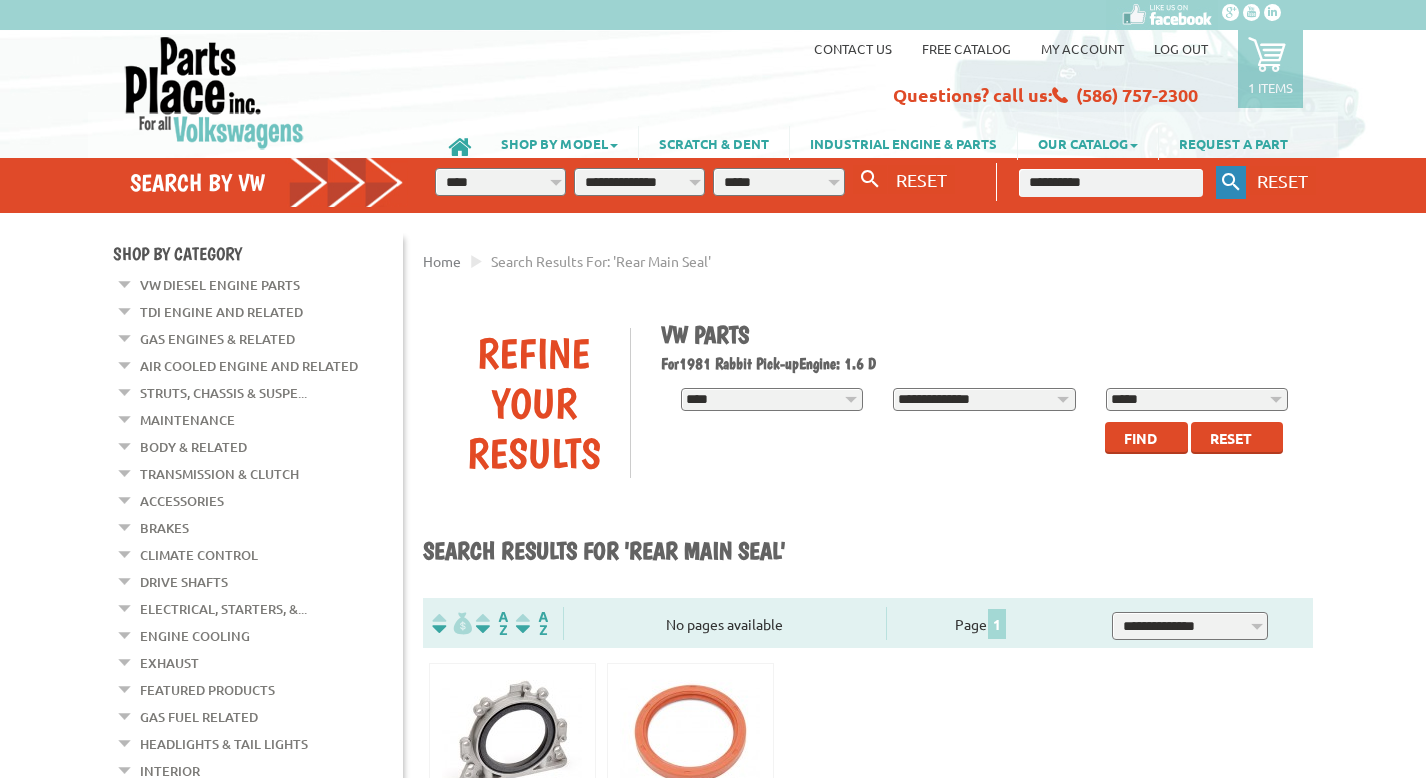 click on "Keyword Search" at bounding box center (1231, 182) 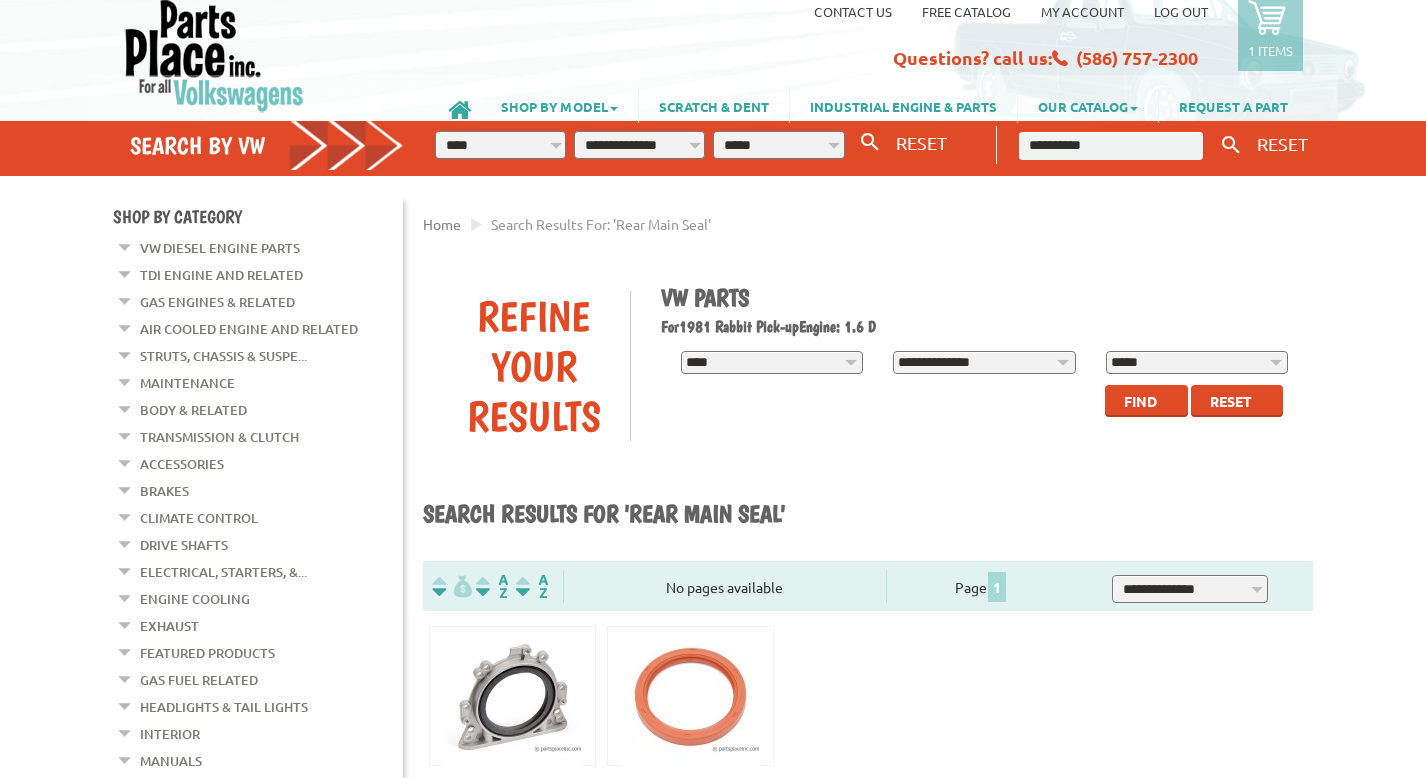 scroll, scrollTop: 0, scrollLeft: 0, axis: both 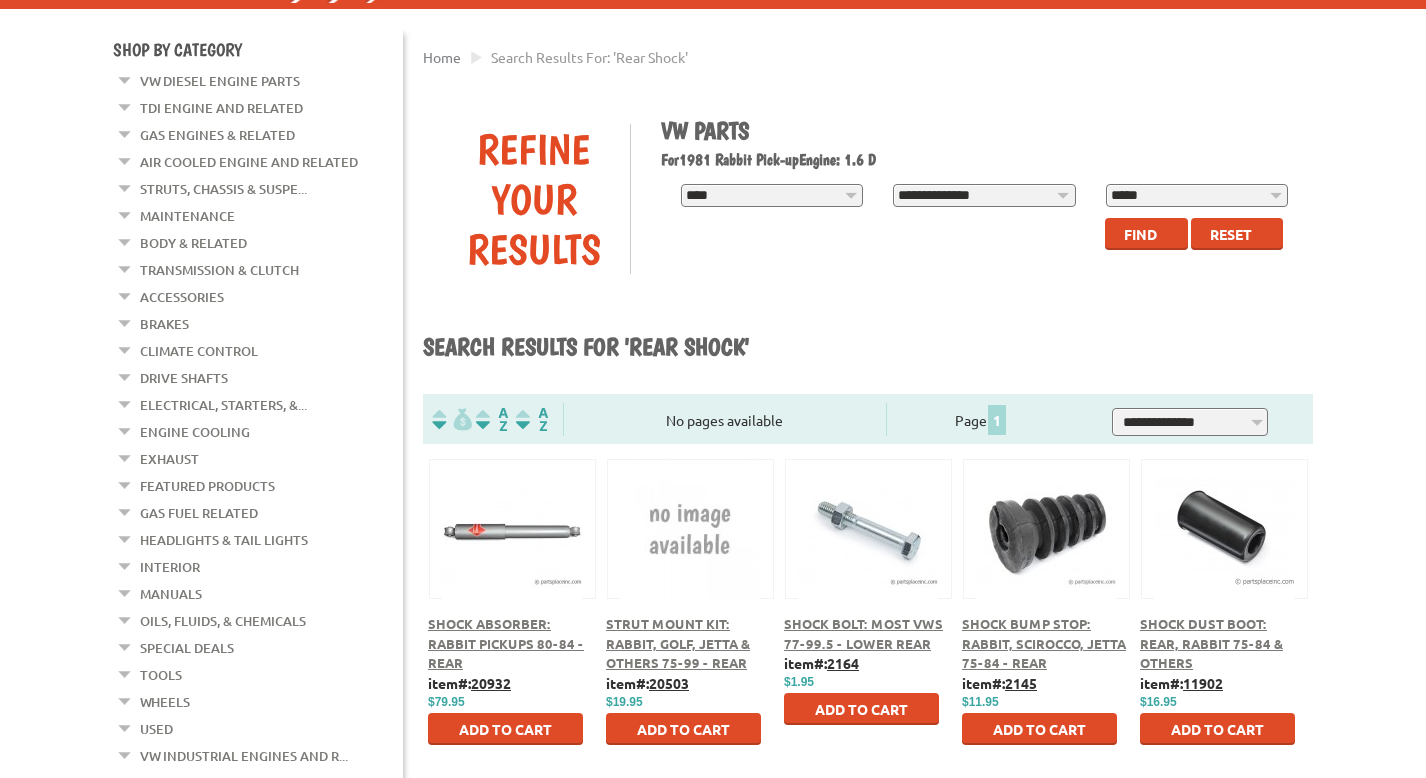 click at bounding box center [512, 506] 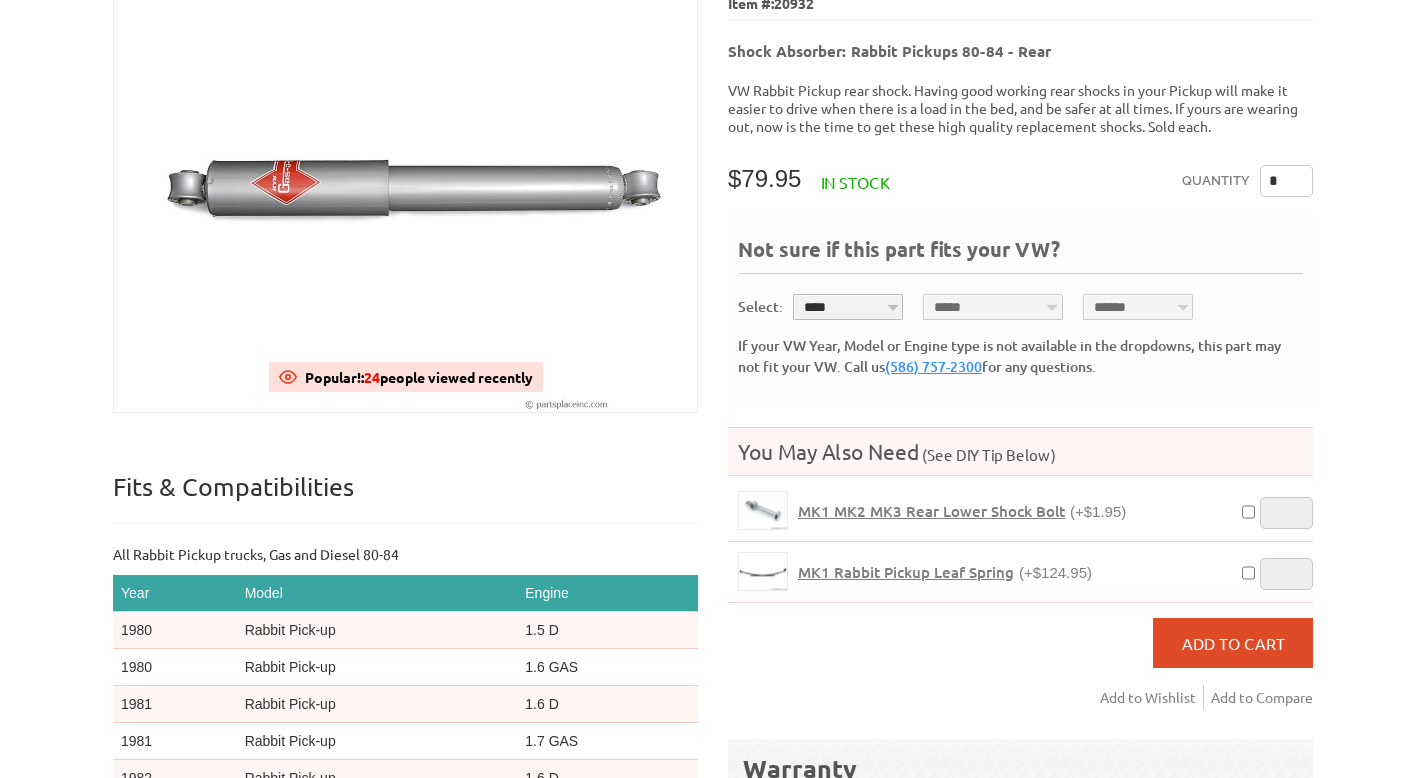 scroll, scrollTop: 260, scrollLeft: 0, axis: vertical 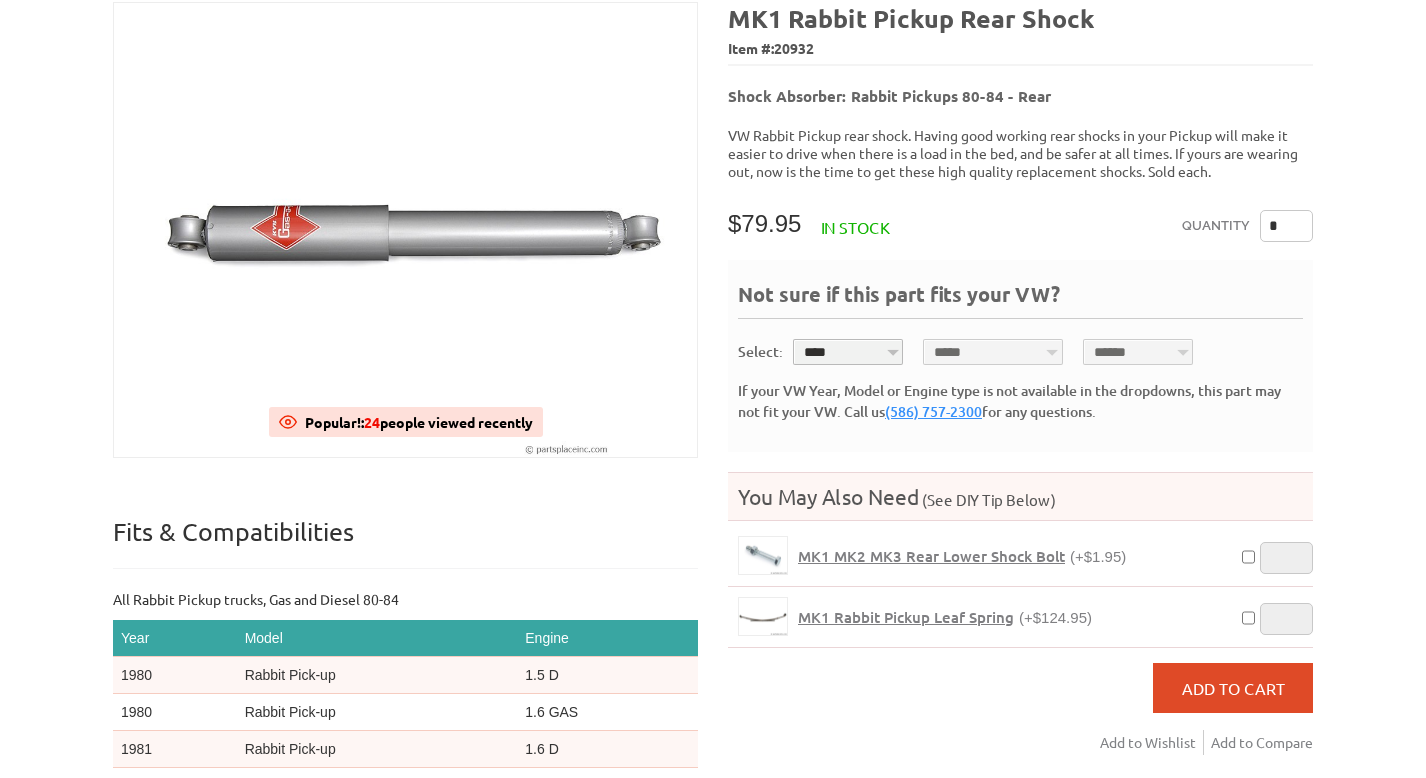 click on "*" at bounding box center [1286, 226] 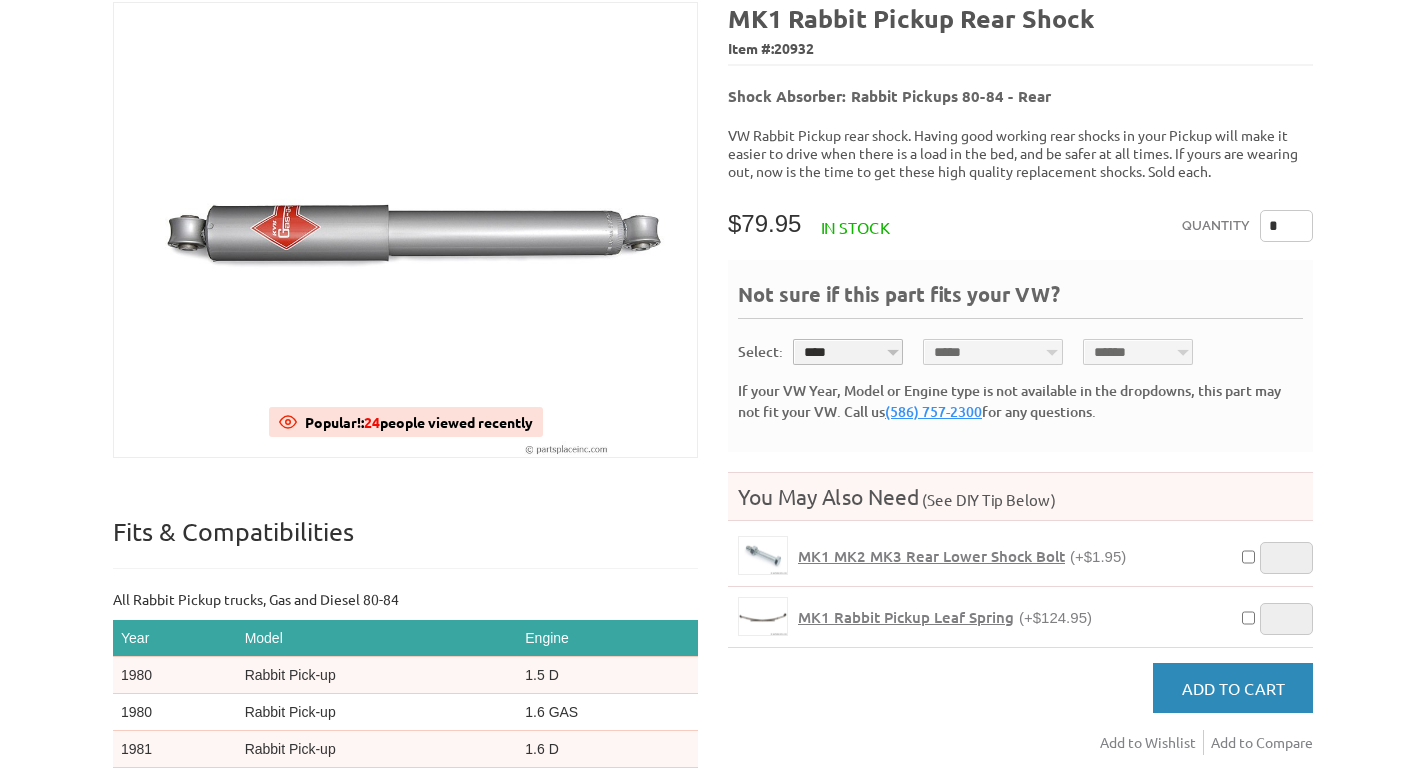 type on "*" 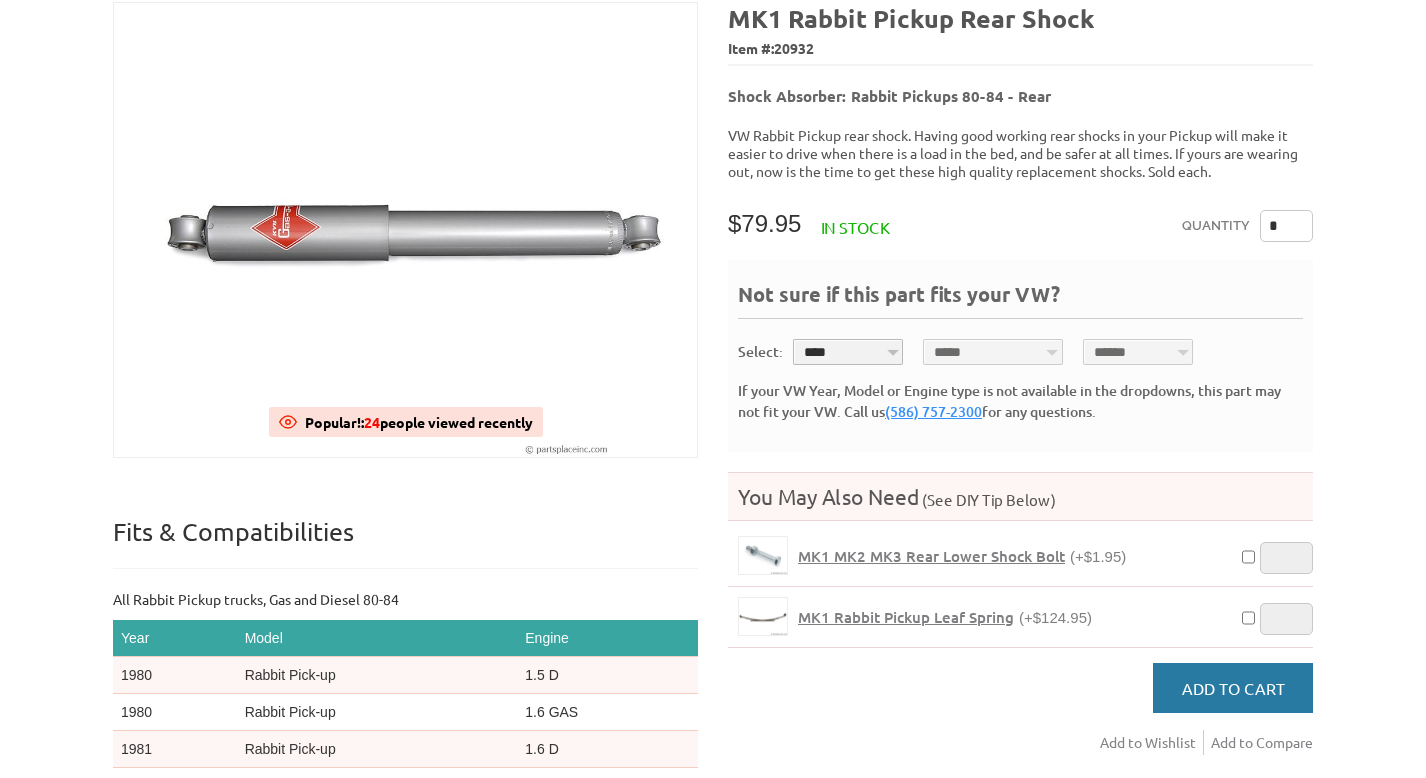 click on "Add to Cart" at bounding box center (1233, 688) 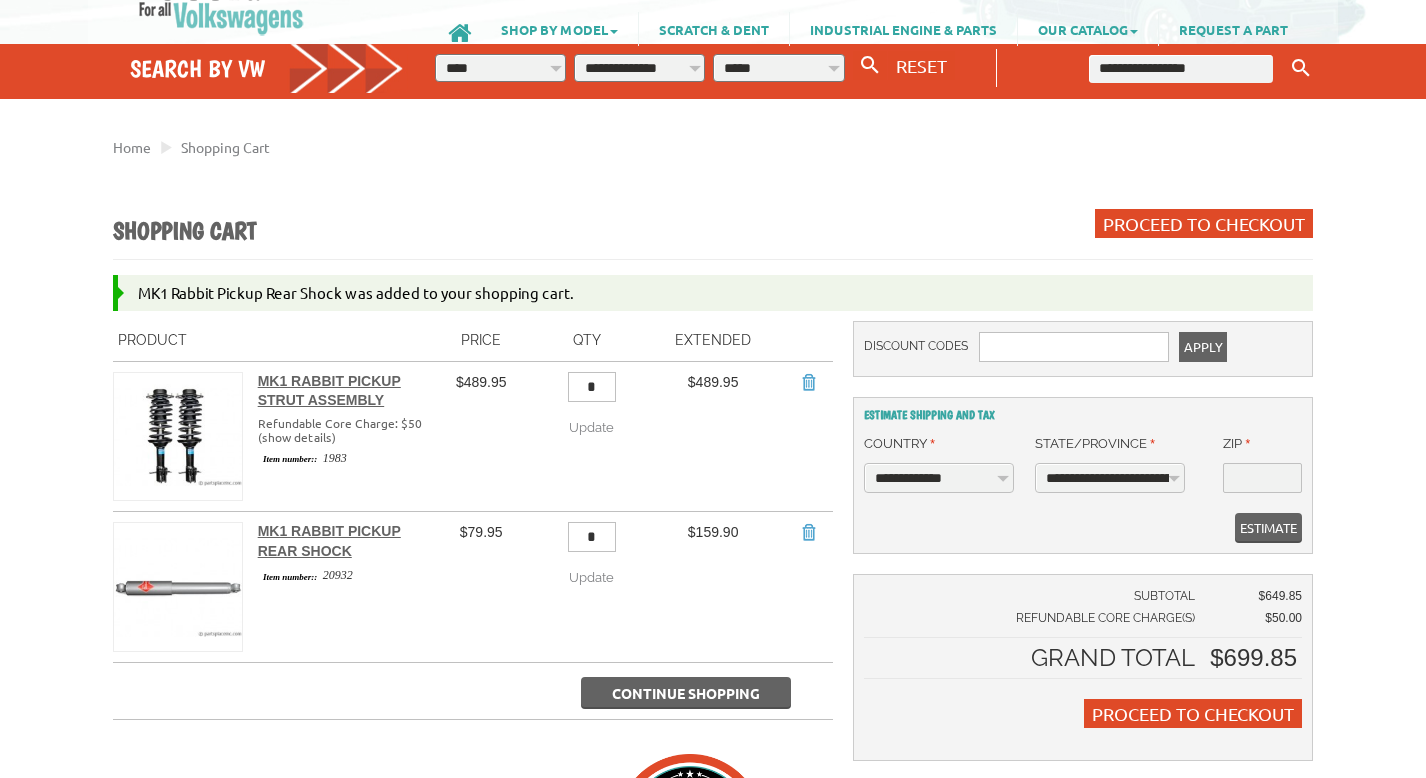 scroll, scrollTop: 105, scrollLeft: 0, axis: vertical 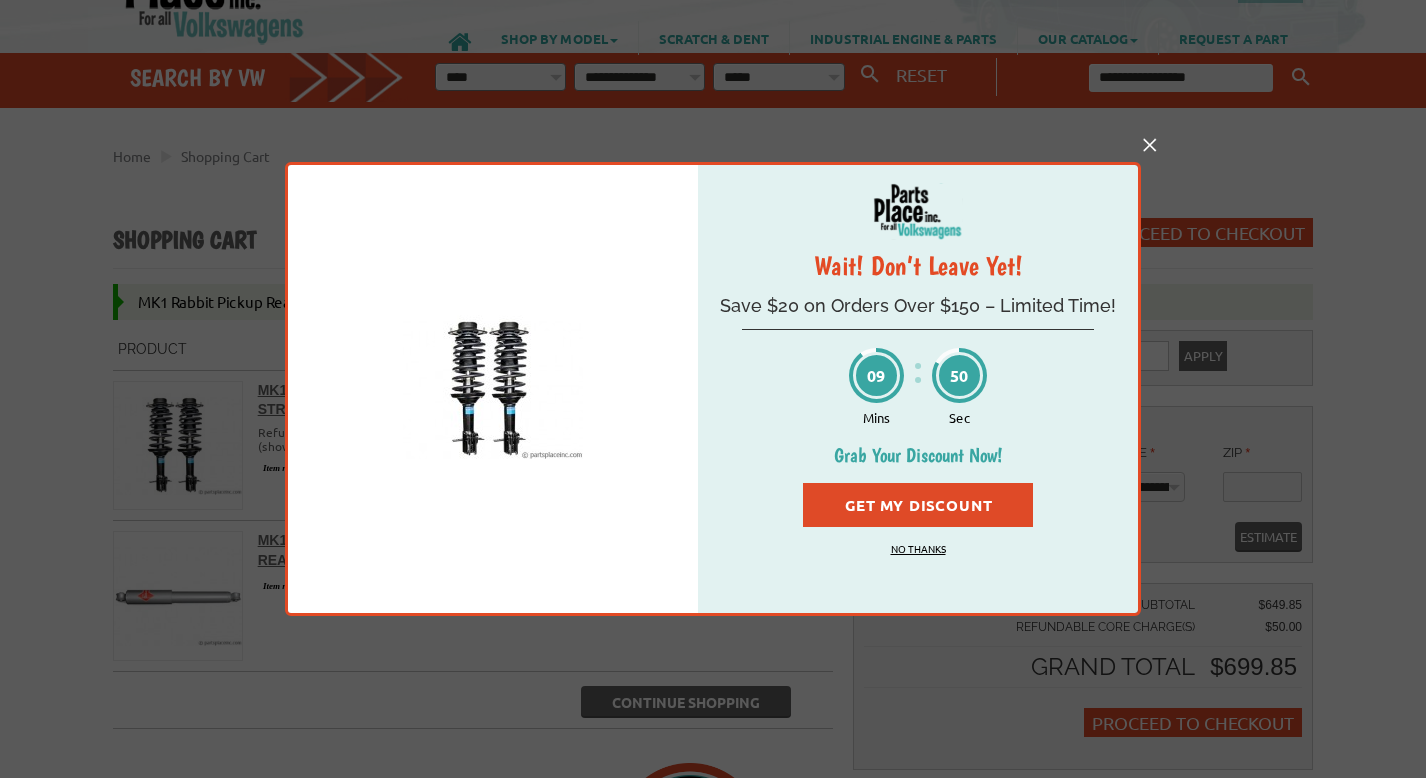 click at bounding box center (1150, 145) 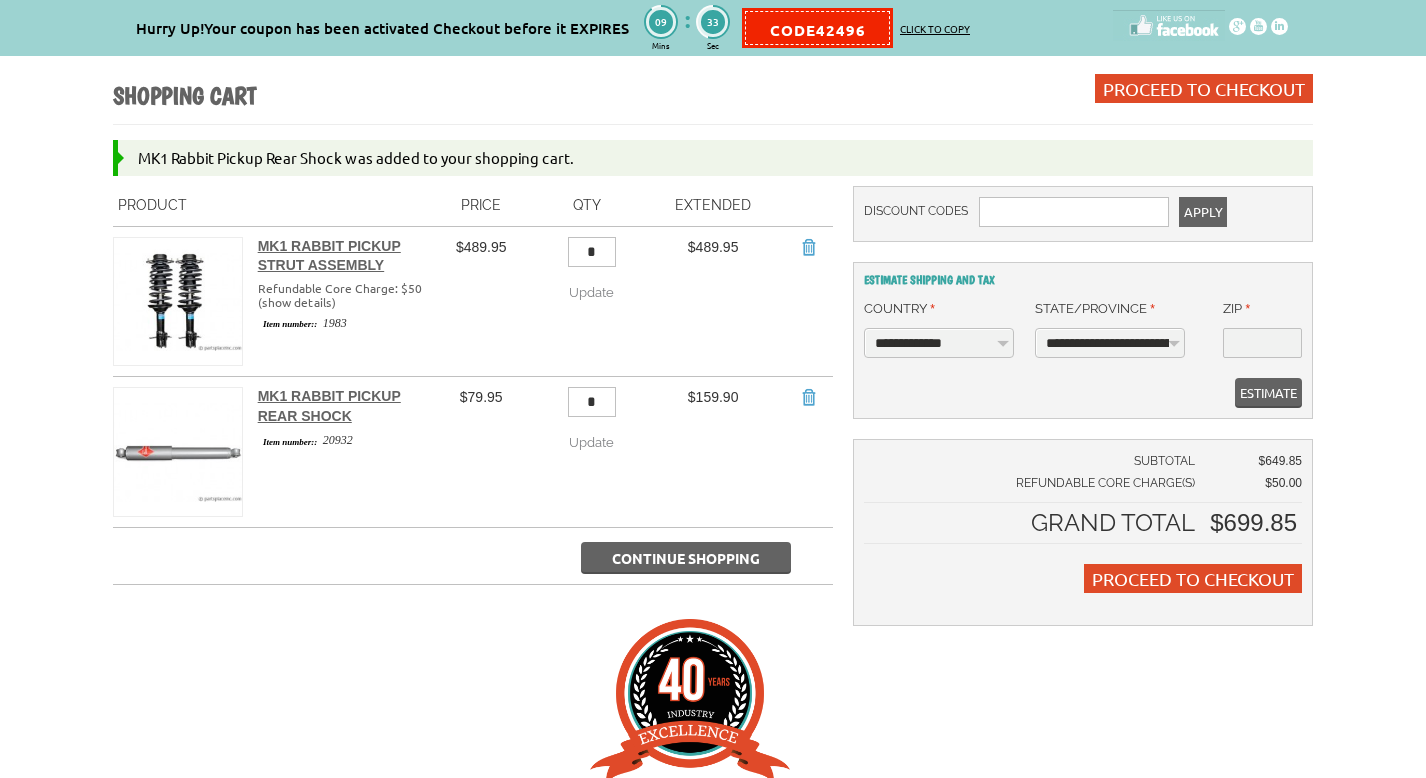 scroll, scrollTop: 275, scrollLeft: 0, axis: vertical 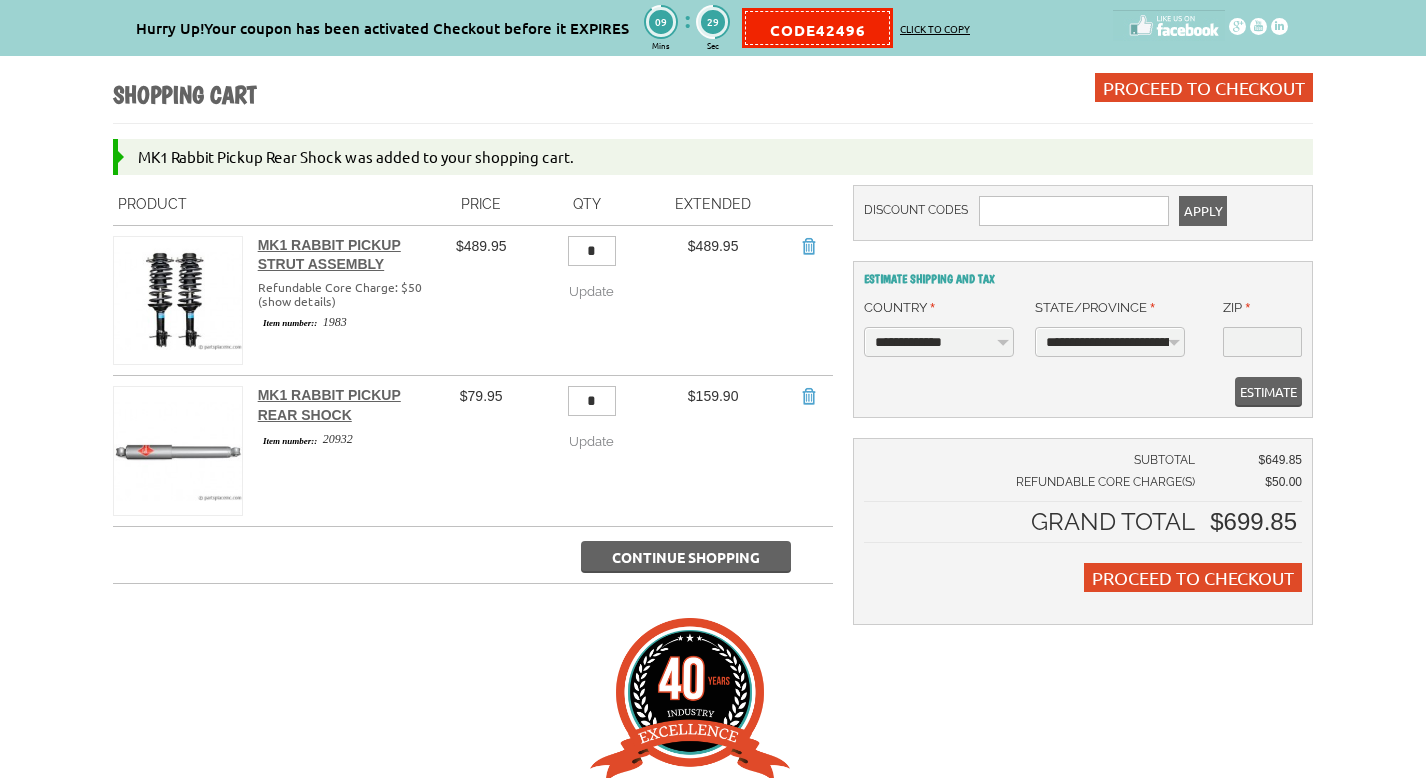 click on "Continue Shopping" at bounding box center [686, 557] 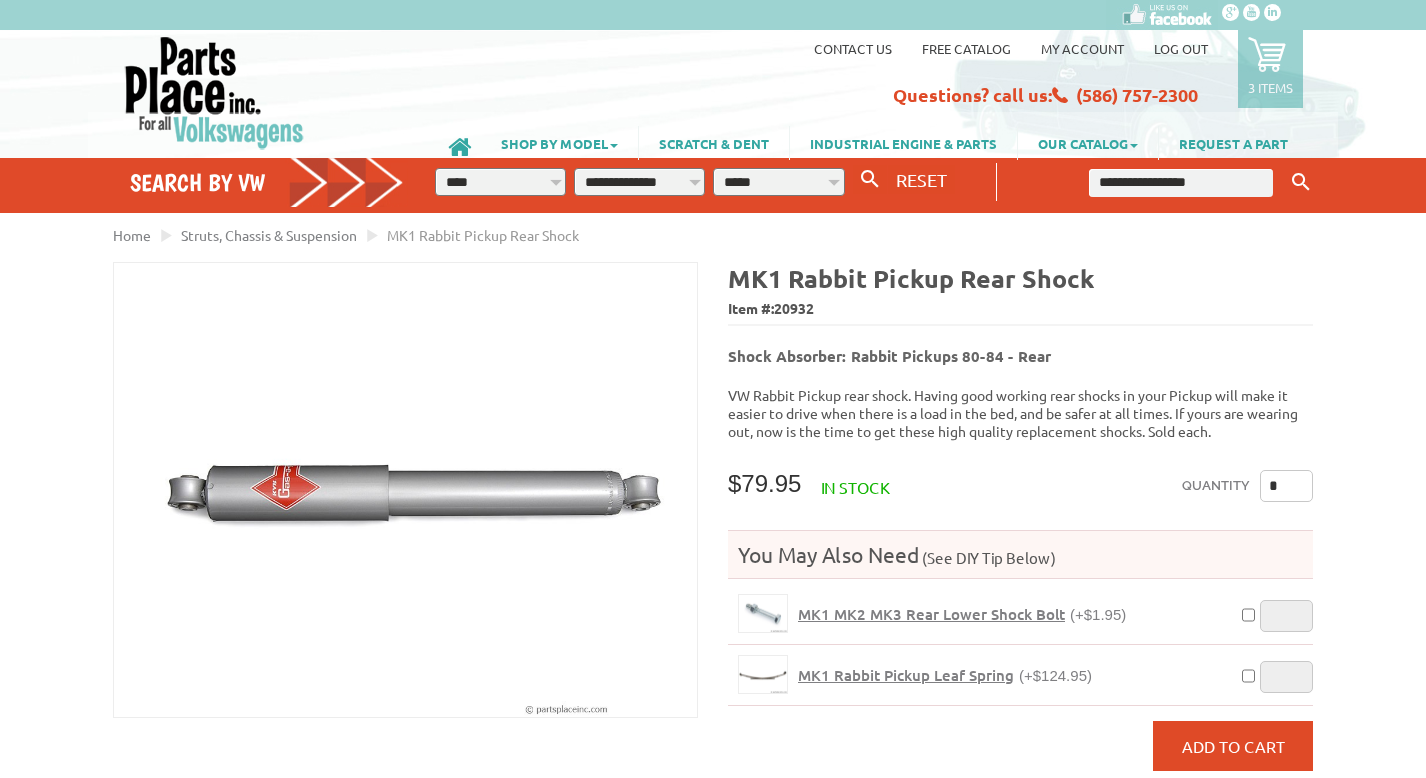 scroll, scrollTop: 0, scrollLeft: 0, axis: both 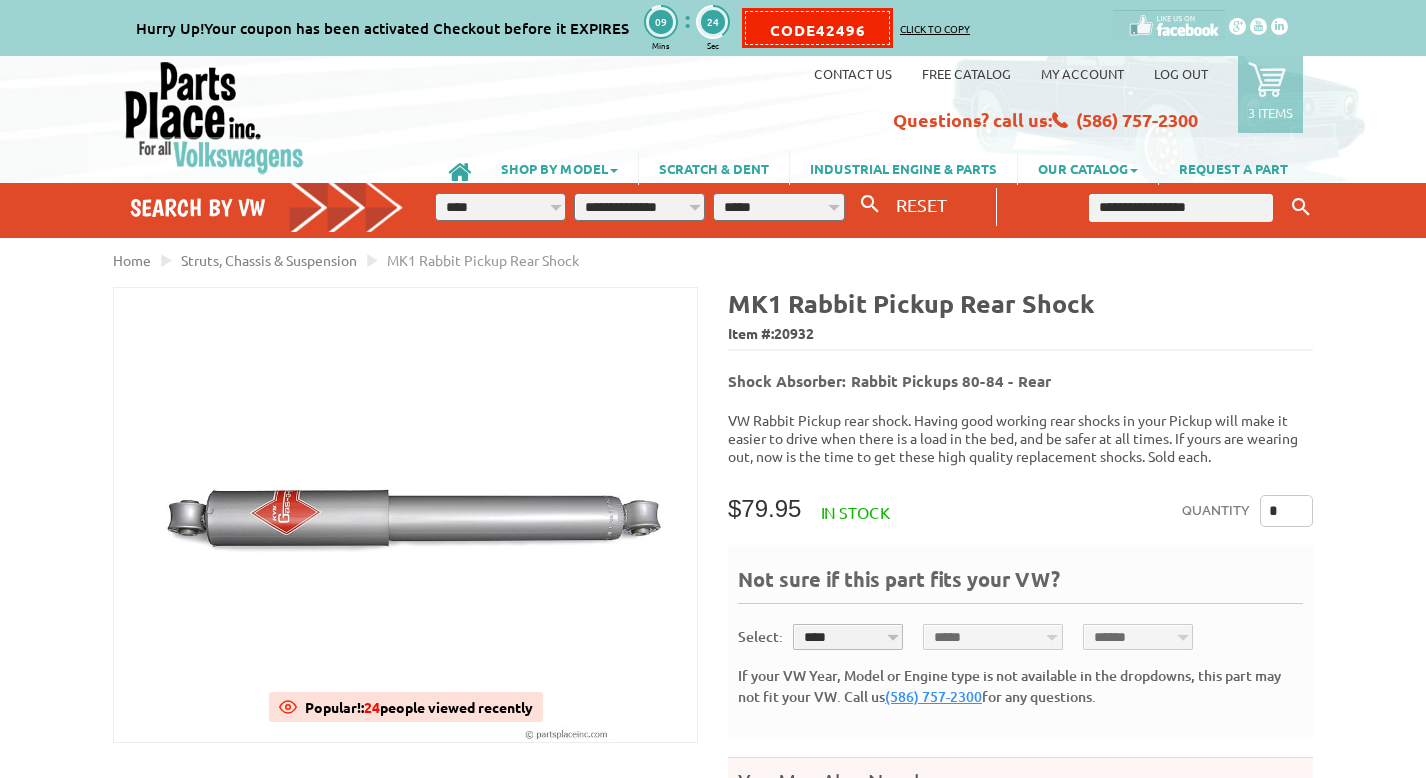 click at bounding box center [214, 117] 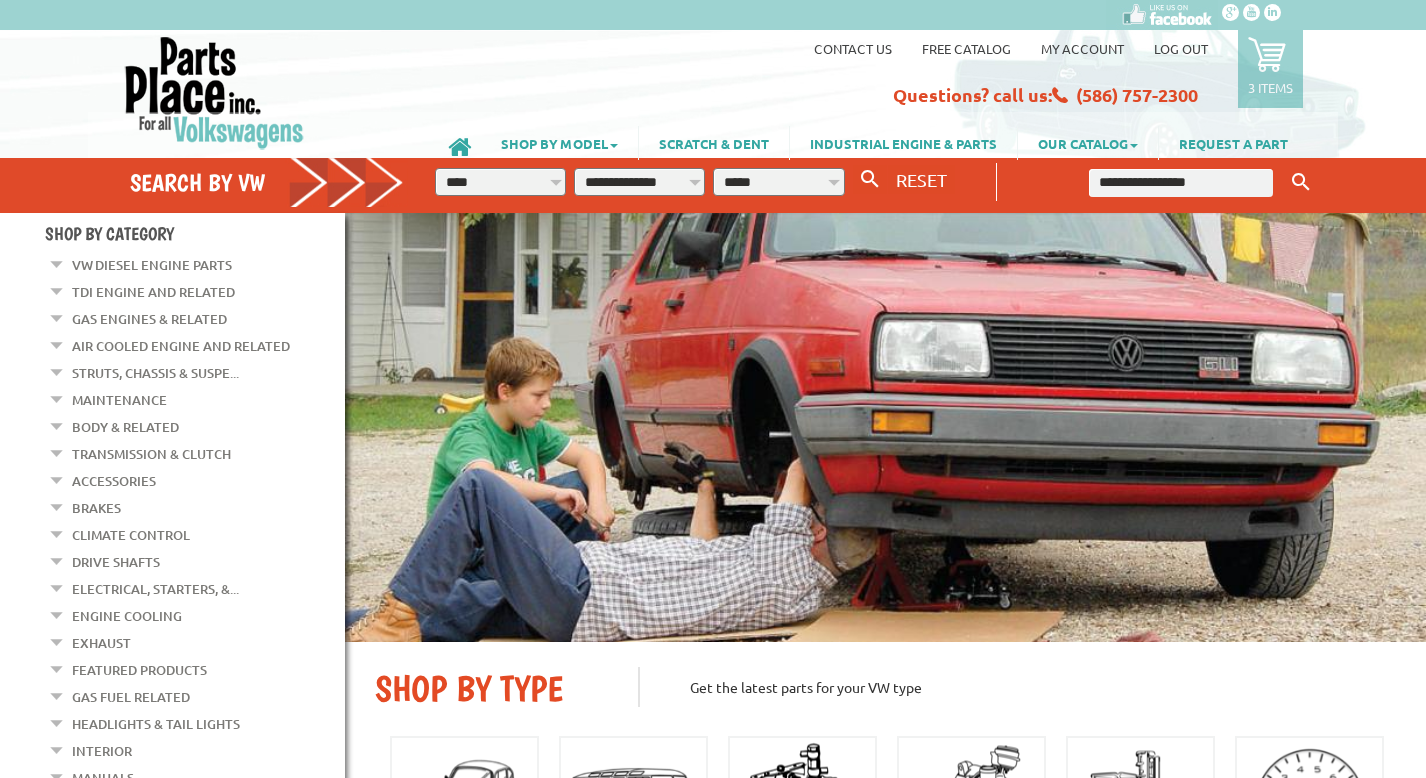 scroll, scrollTop: 0, scrollLeft: 0, axis: both 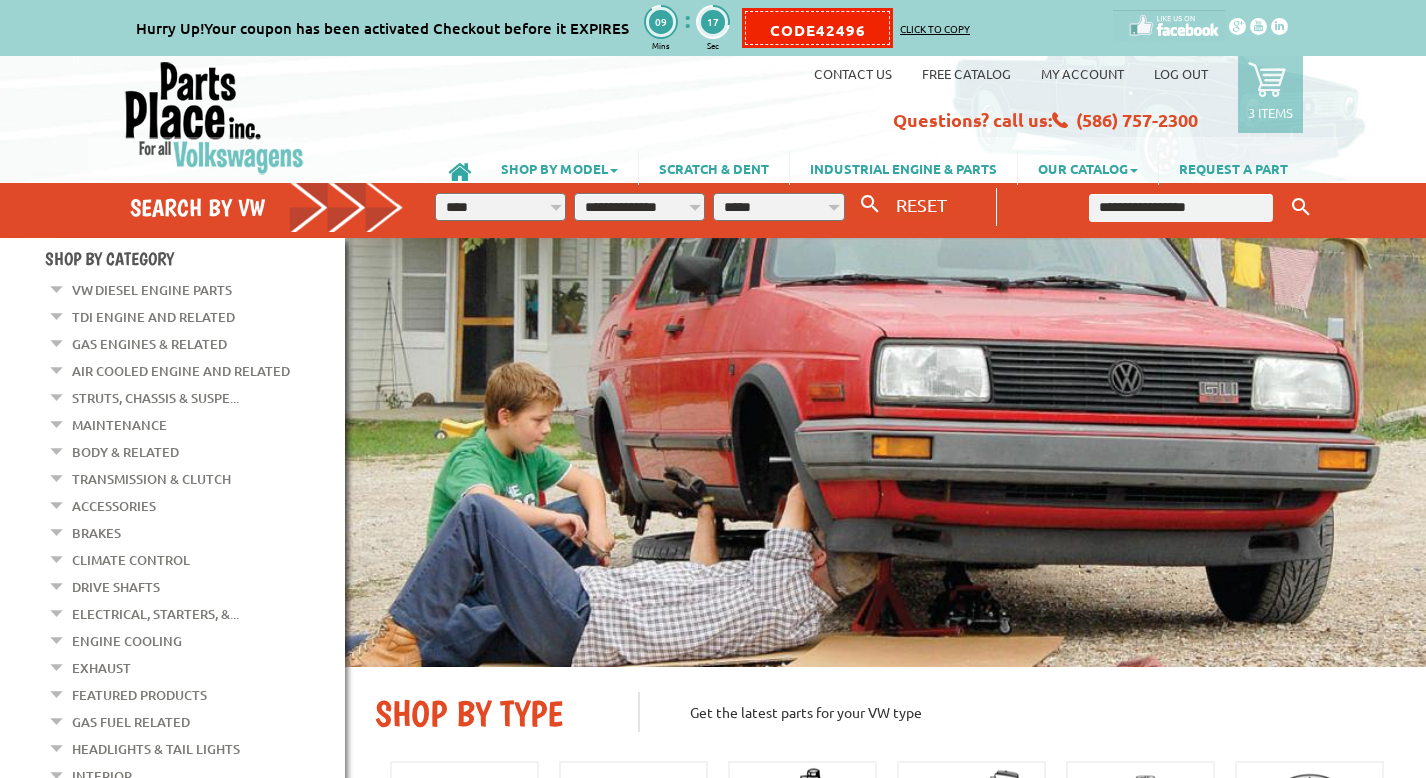 click on "Maintenance" at bounding box center (119, 425) 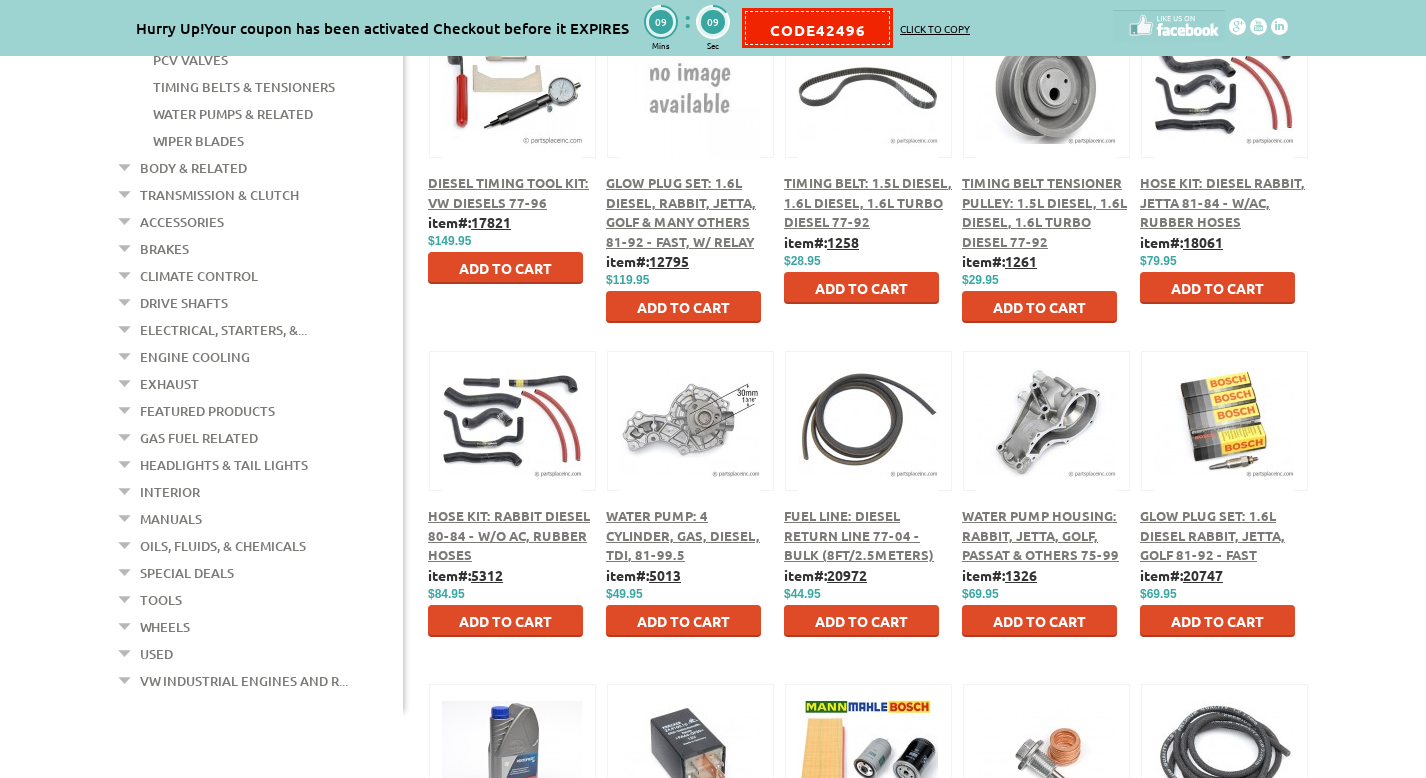 scroll, scrollTop: 0, scrollLeft: 0, axis: both 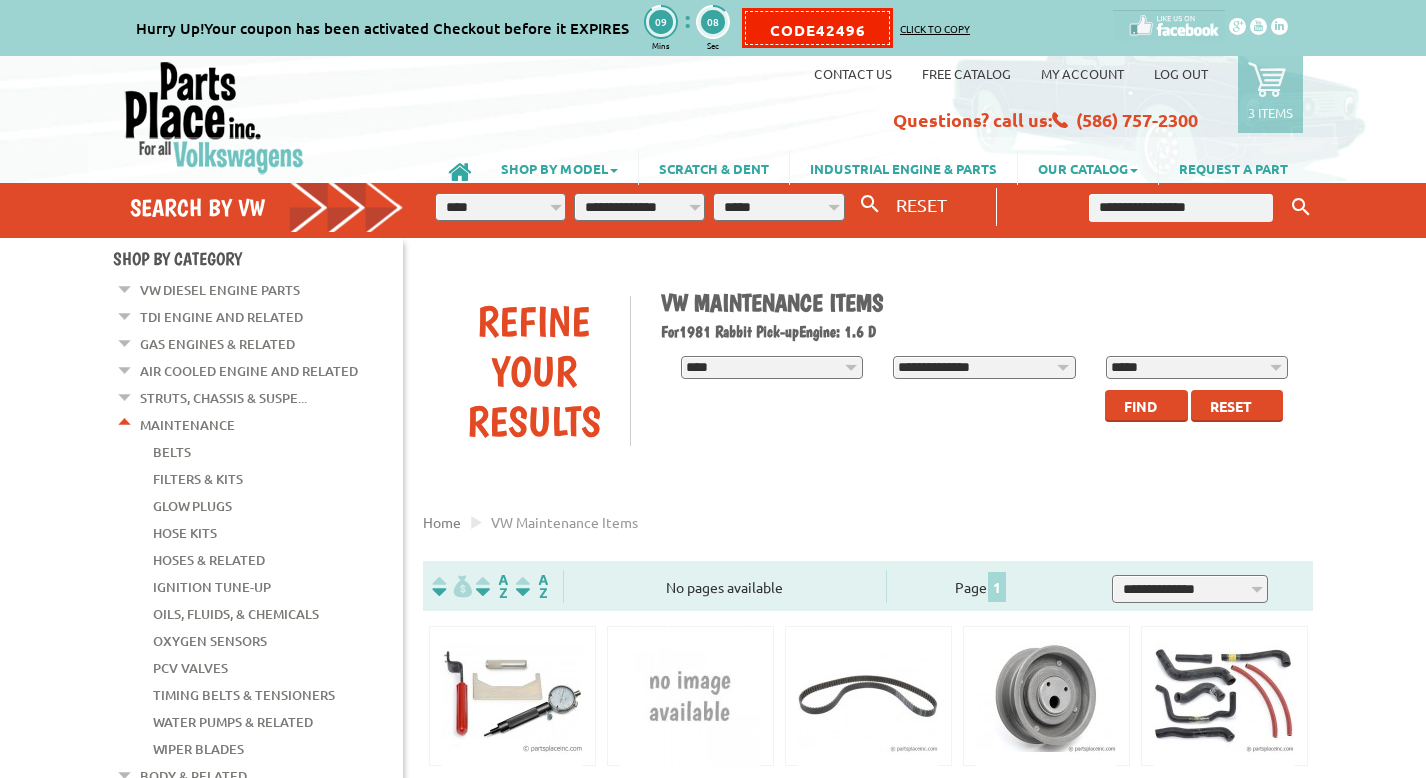 click at bounding box center (1181, 208) 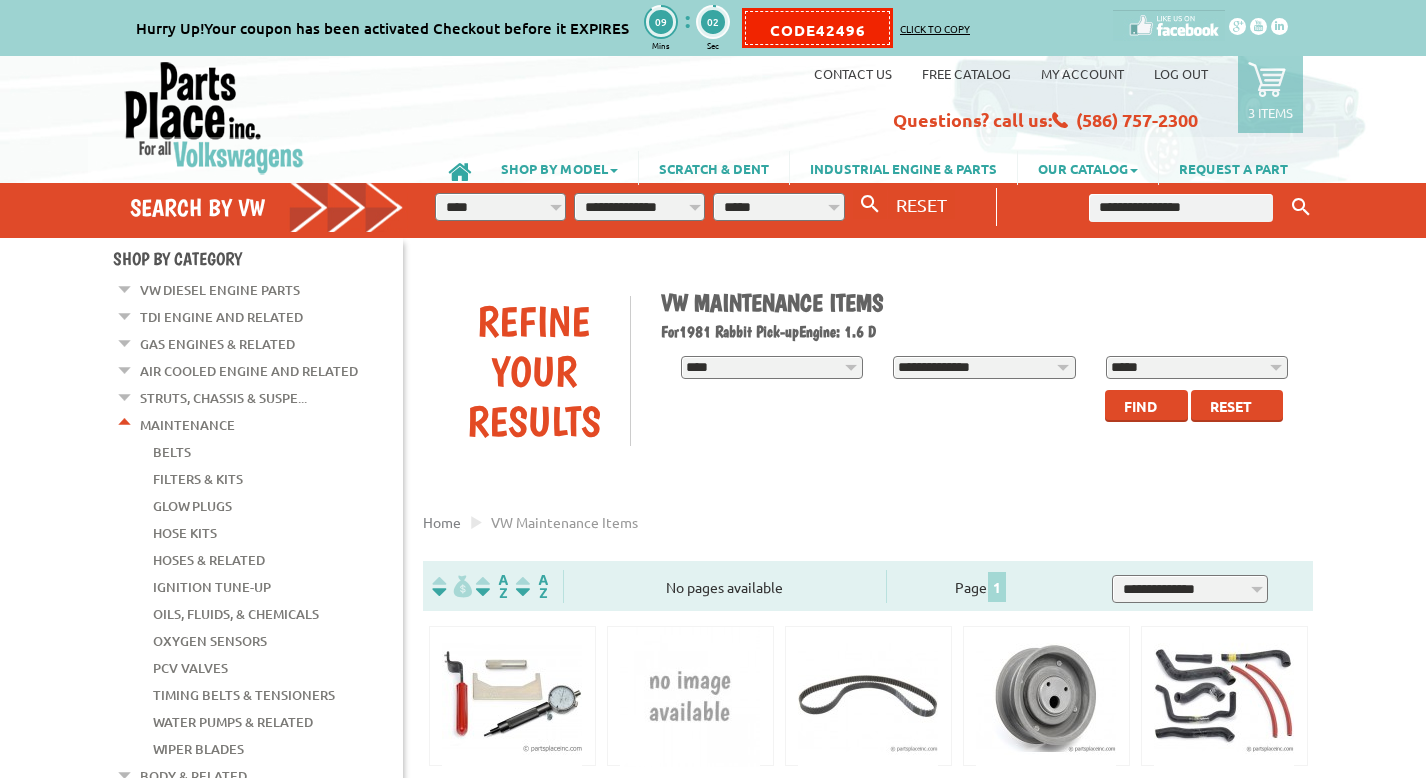 type on "**********" 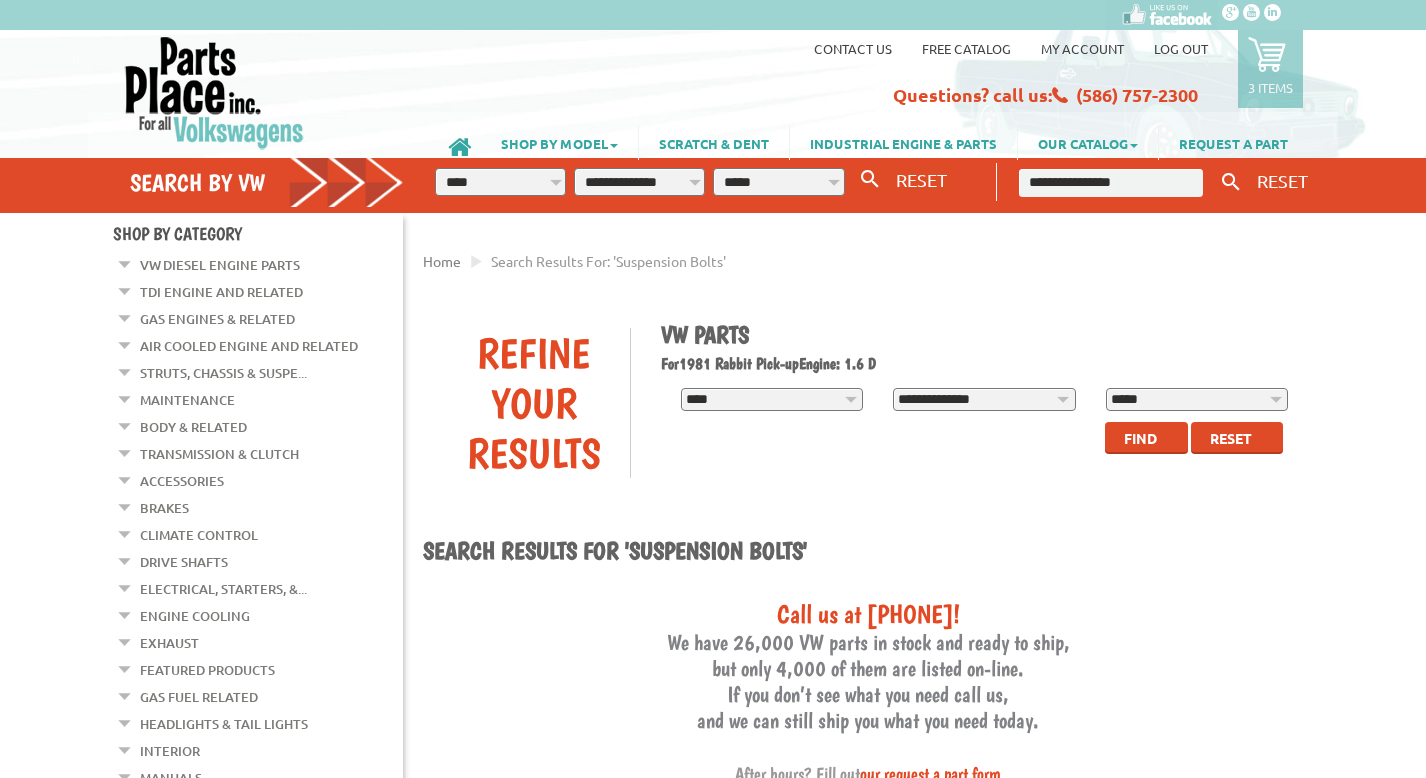 scroll, scrollTop: 0, scrollLeft: 0, axis: both 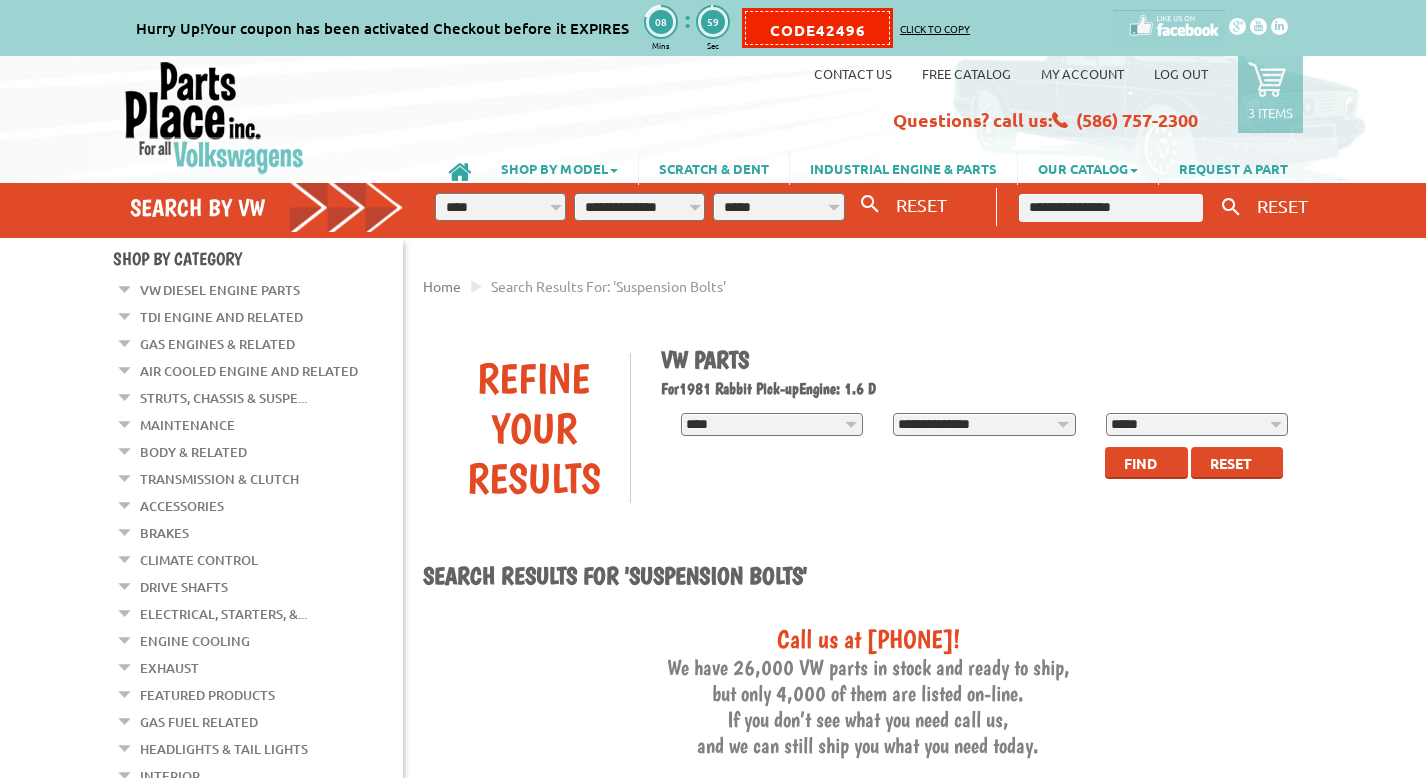 click on "**********" at bounding box center (1111, 208) 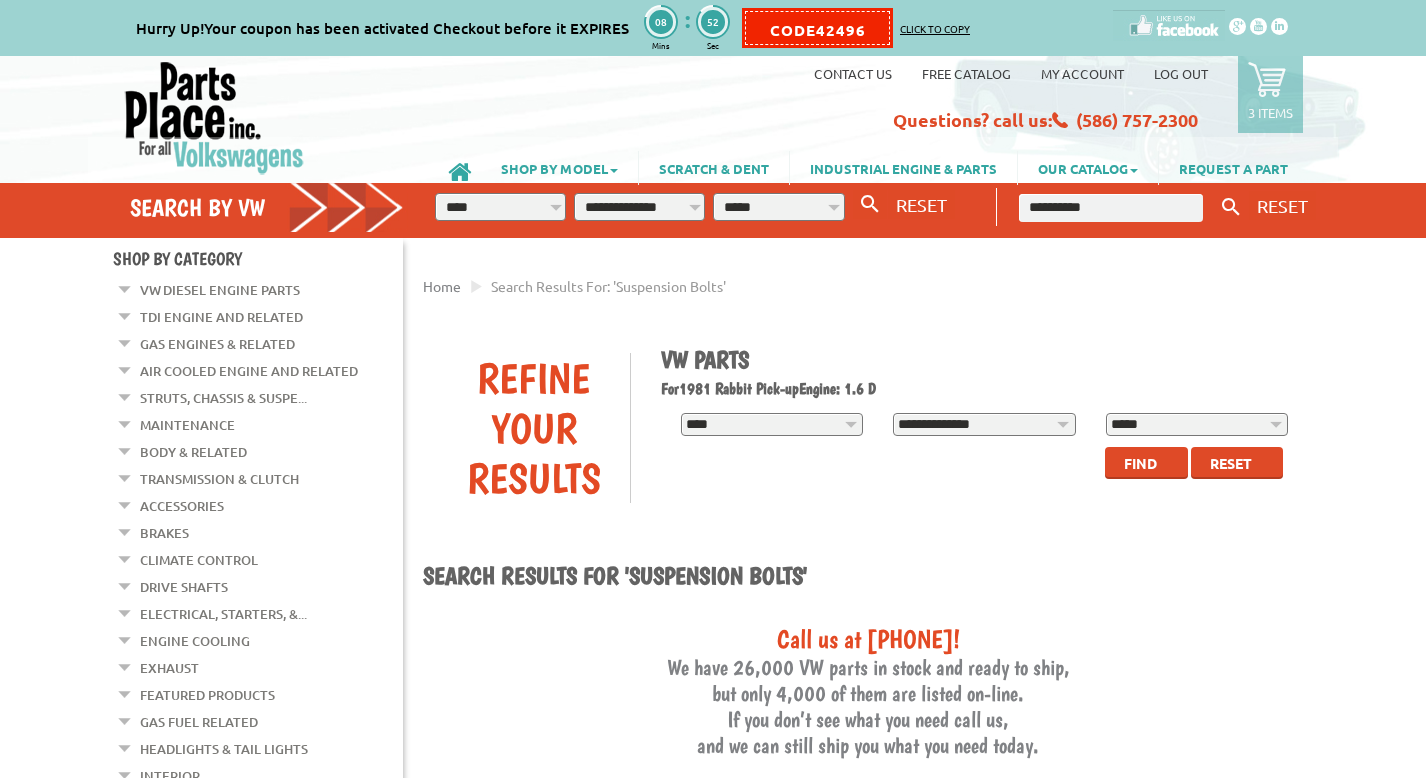 type on "**********" 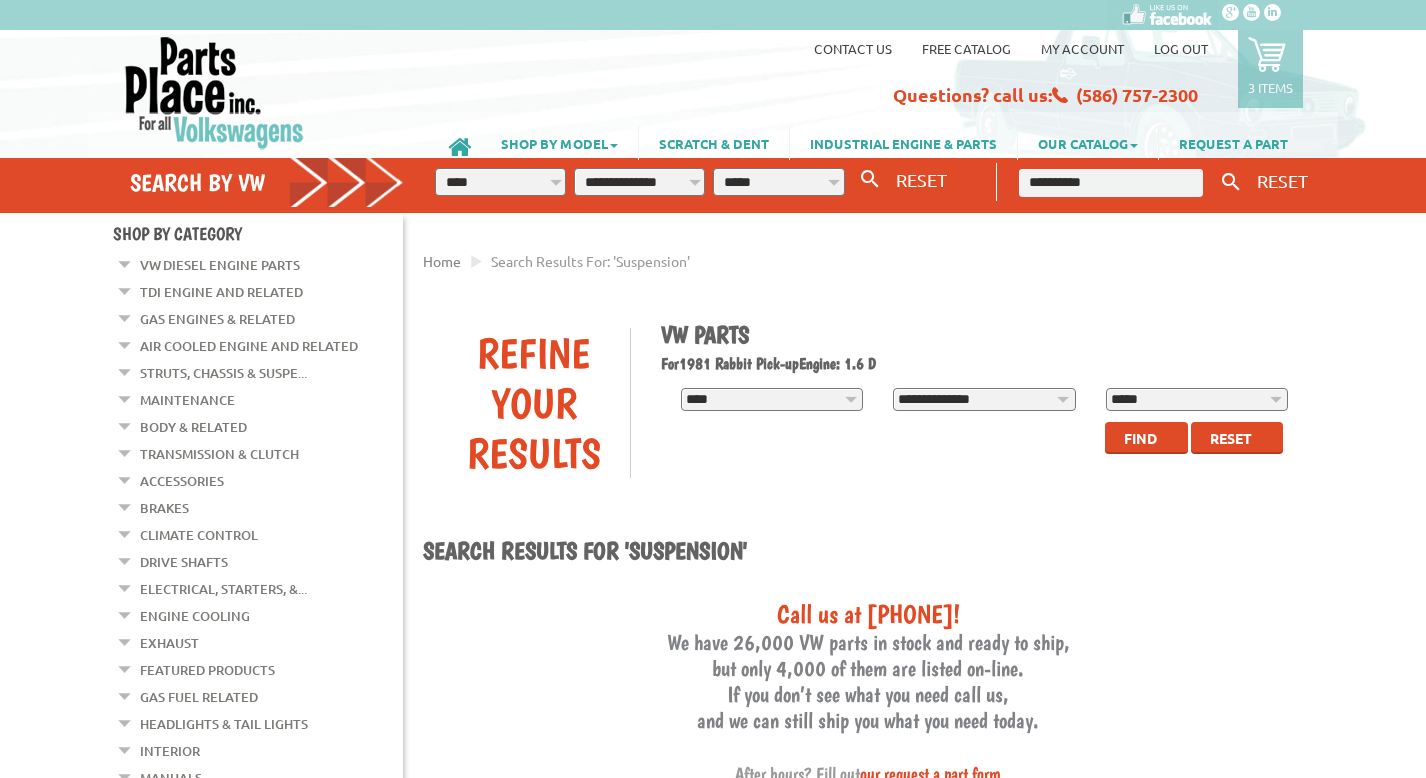 scroll, scrollTop: 0, scrollLeft: 0, axis: both 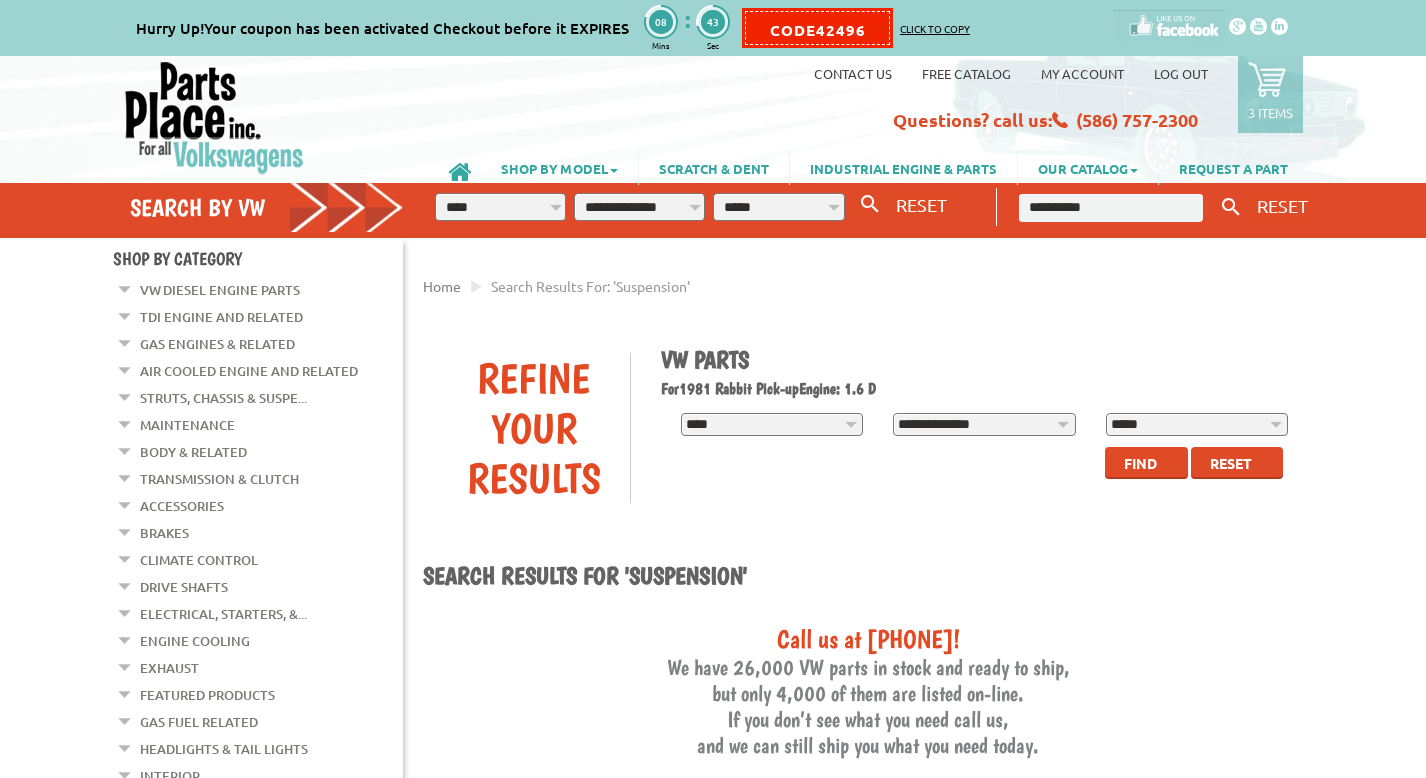 click on "Struts, Chassis & Suspe..." at bounding box center [223, 398] 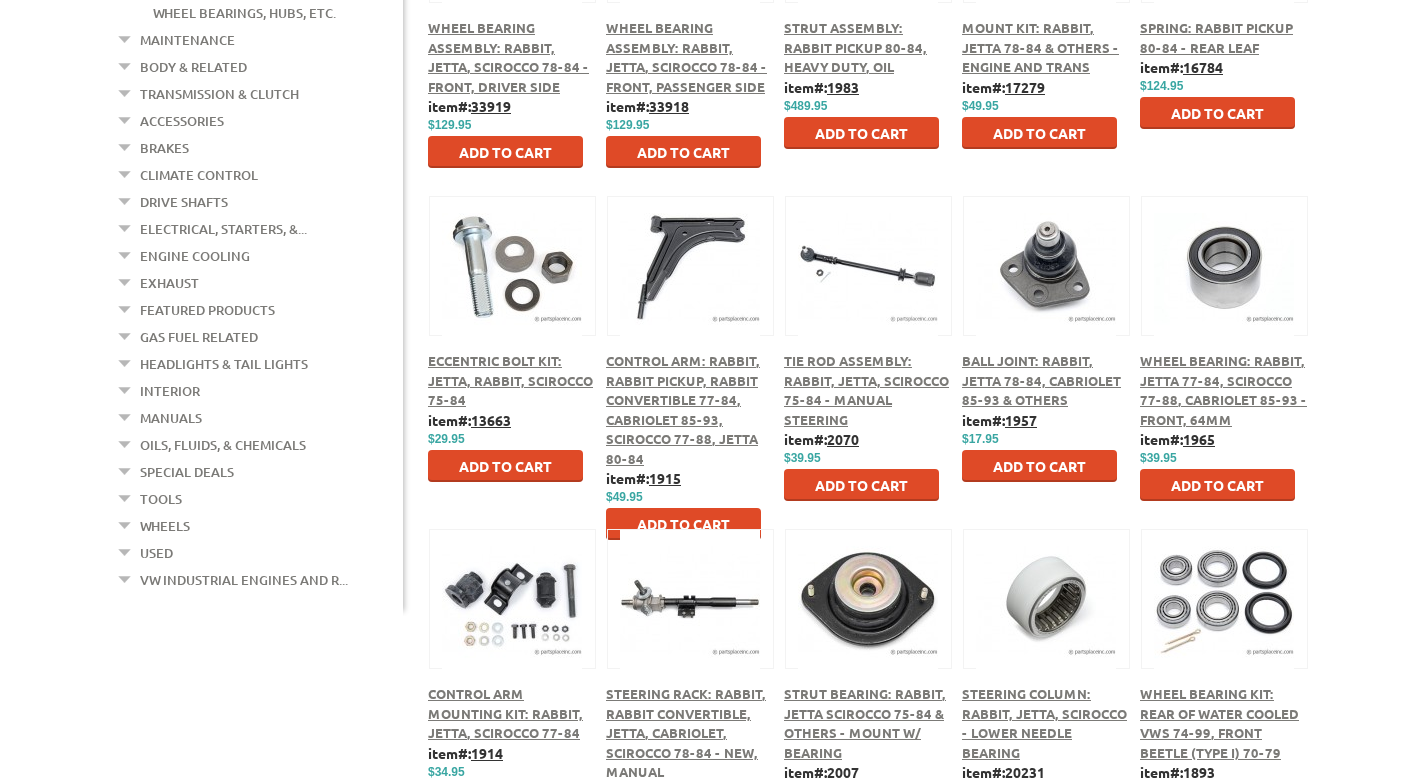 scroll, scrollTop: 0, scrollLeft: 0, axis: both 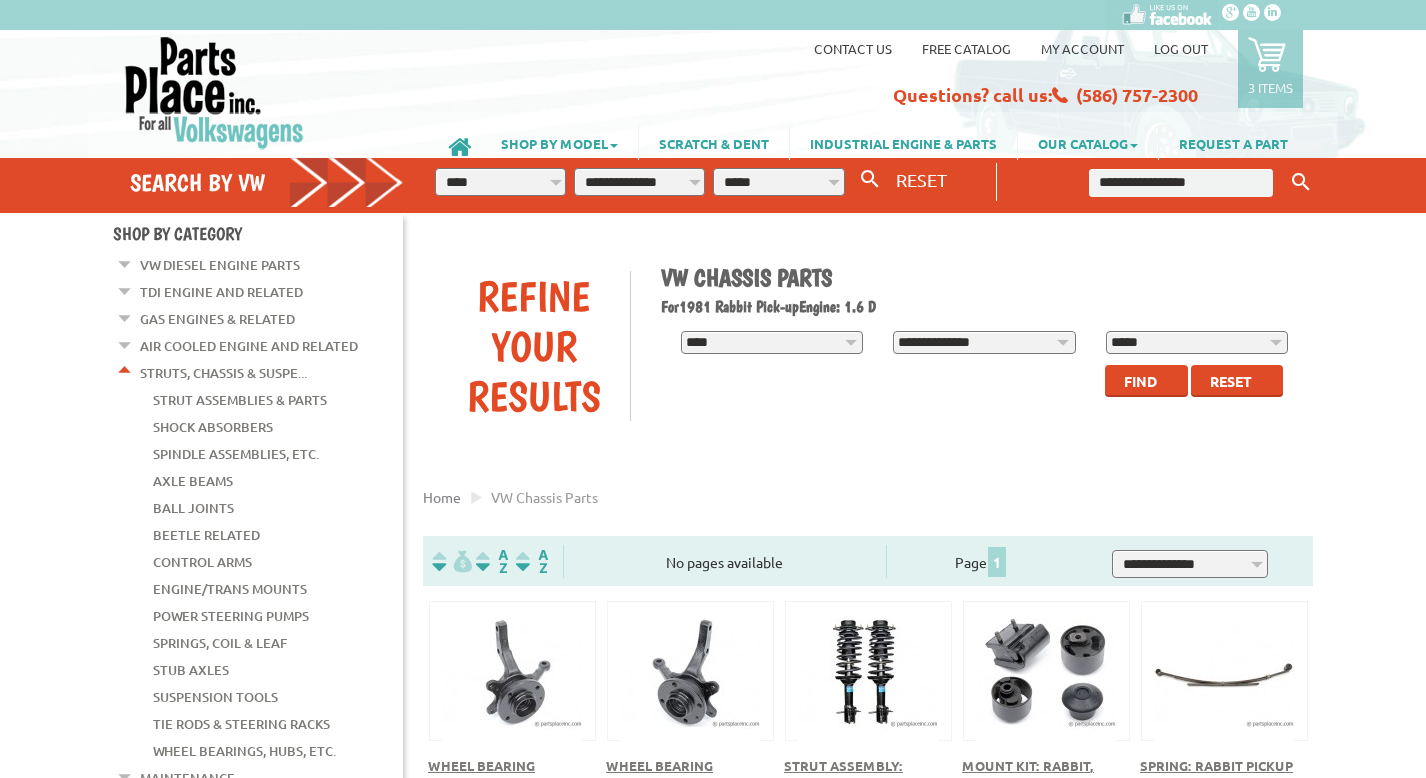 click at bounding box center (1267, 54) 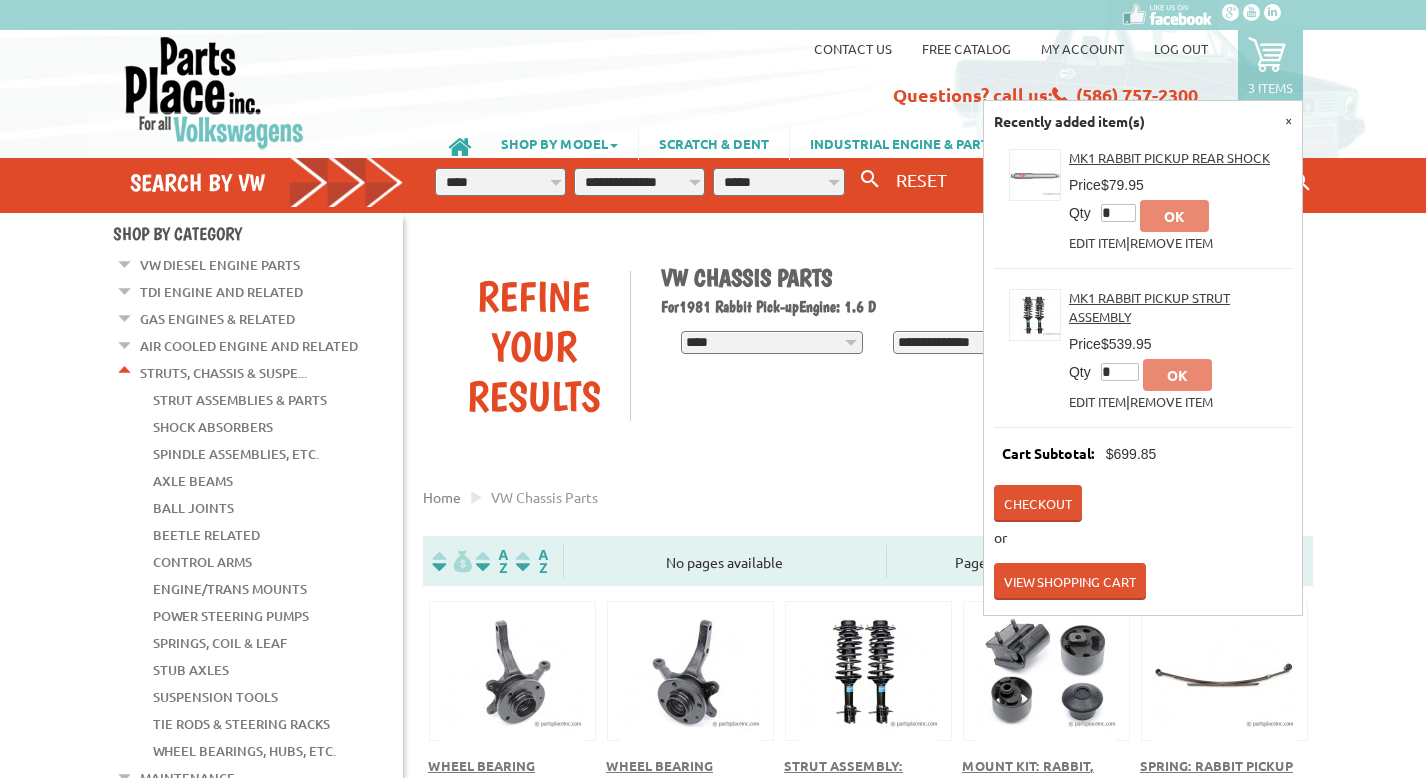 click on "Contact us
Free Catalog
My Account
Log out
3 items
Recently added item(s)         ×
MK1 Rabbit Pickup Rear Shock
Price" at bounding box center (713, 90) 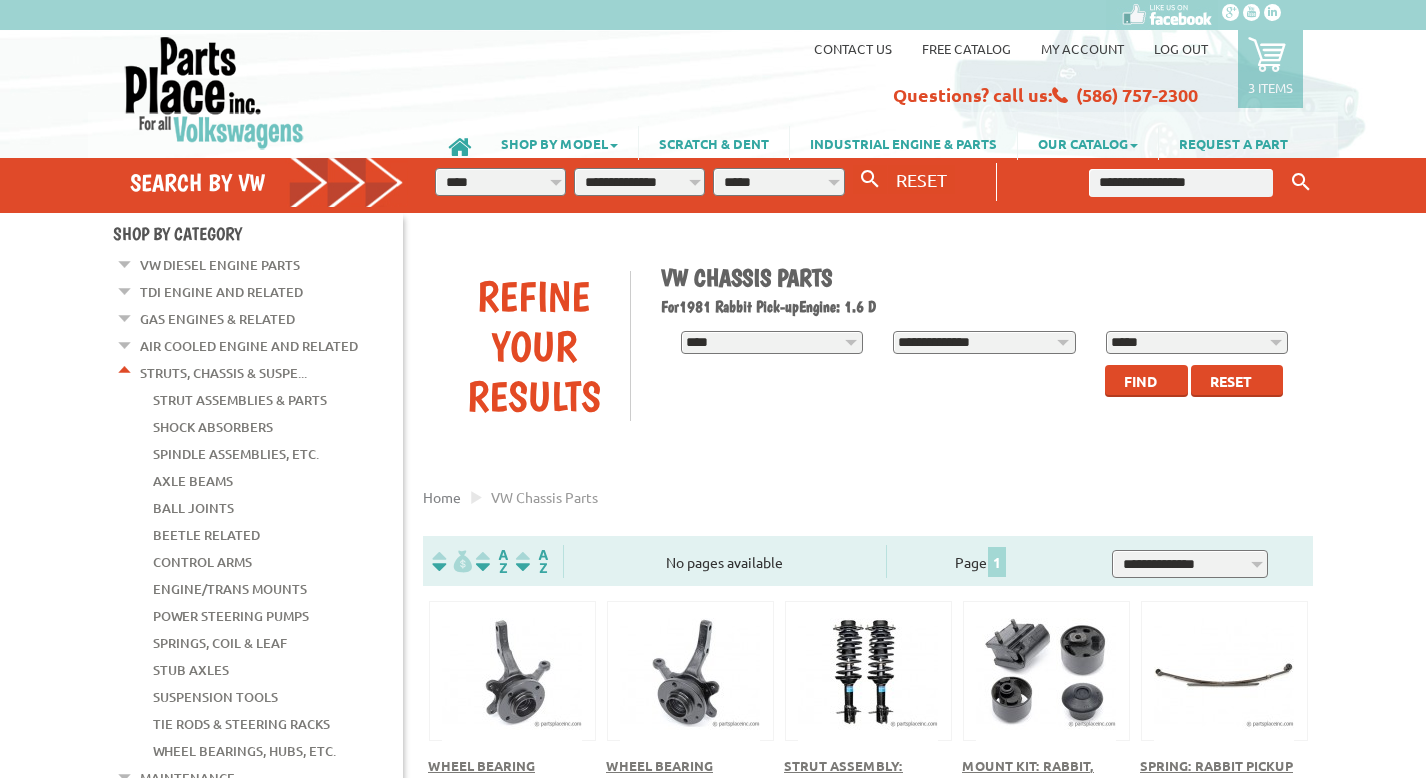click on "Strut Assemblies & Parts" at bounding box center (240, 400) 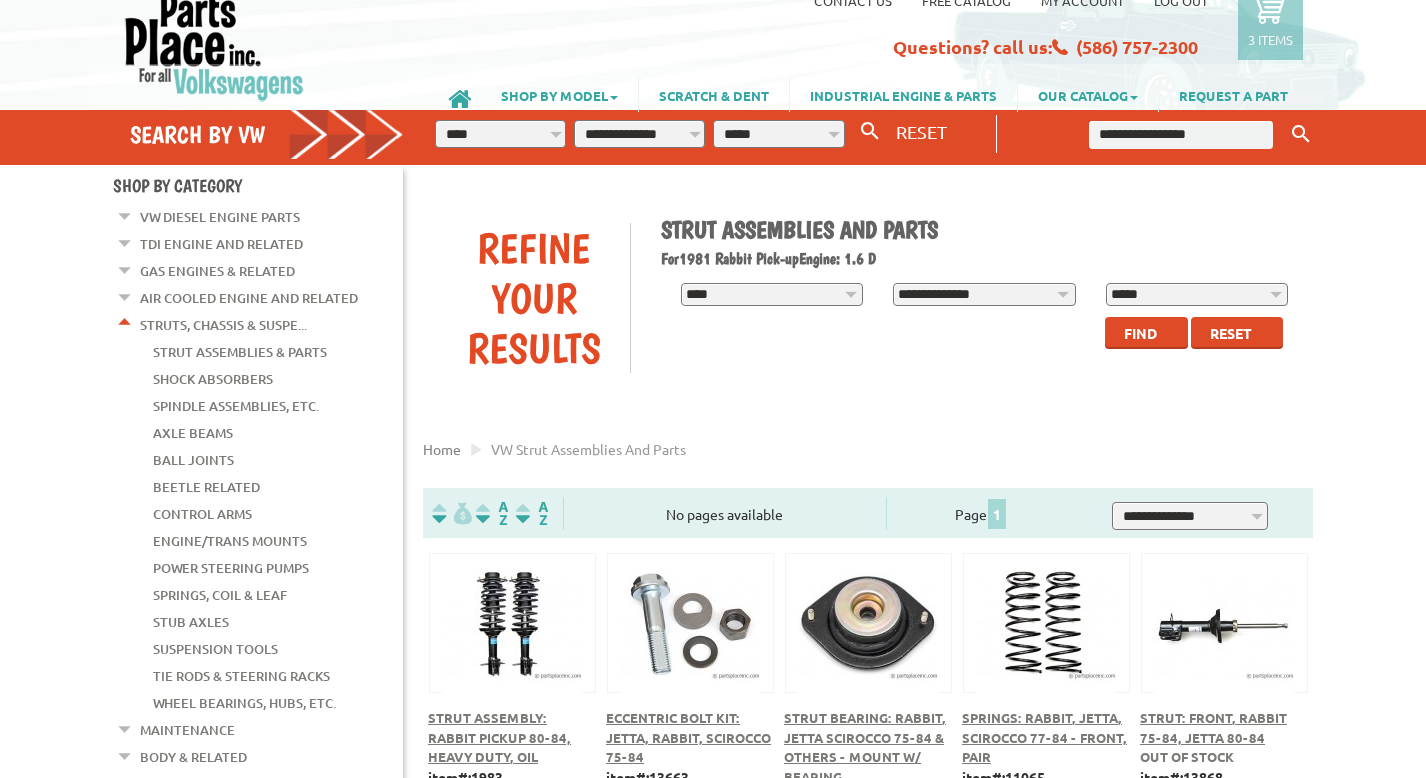 scroll, scrollTop: 0, scrollLeft: 0, axis: both 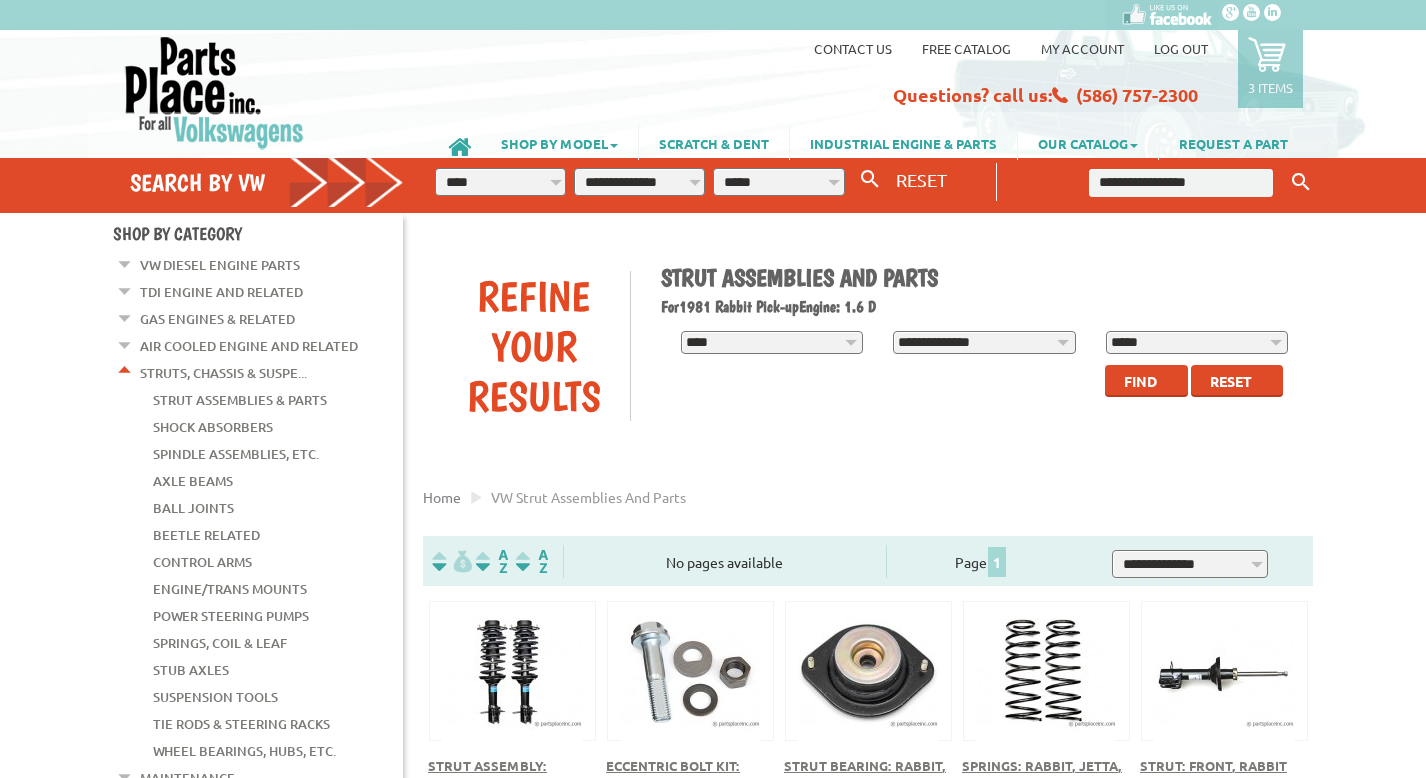 click at bounding box center (1267, 54) 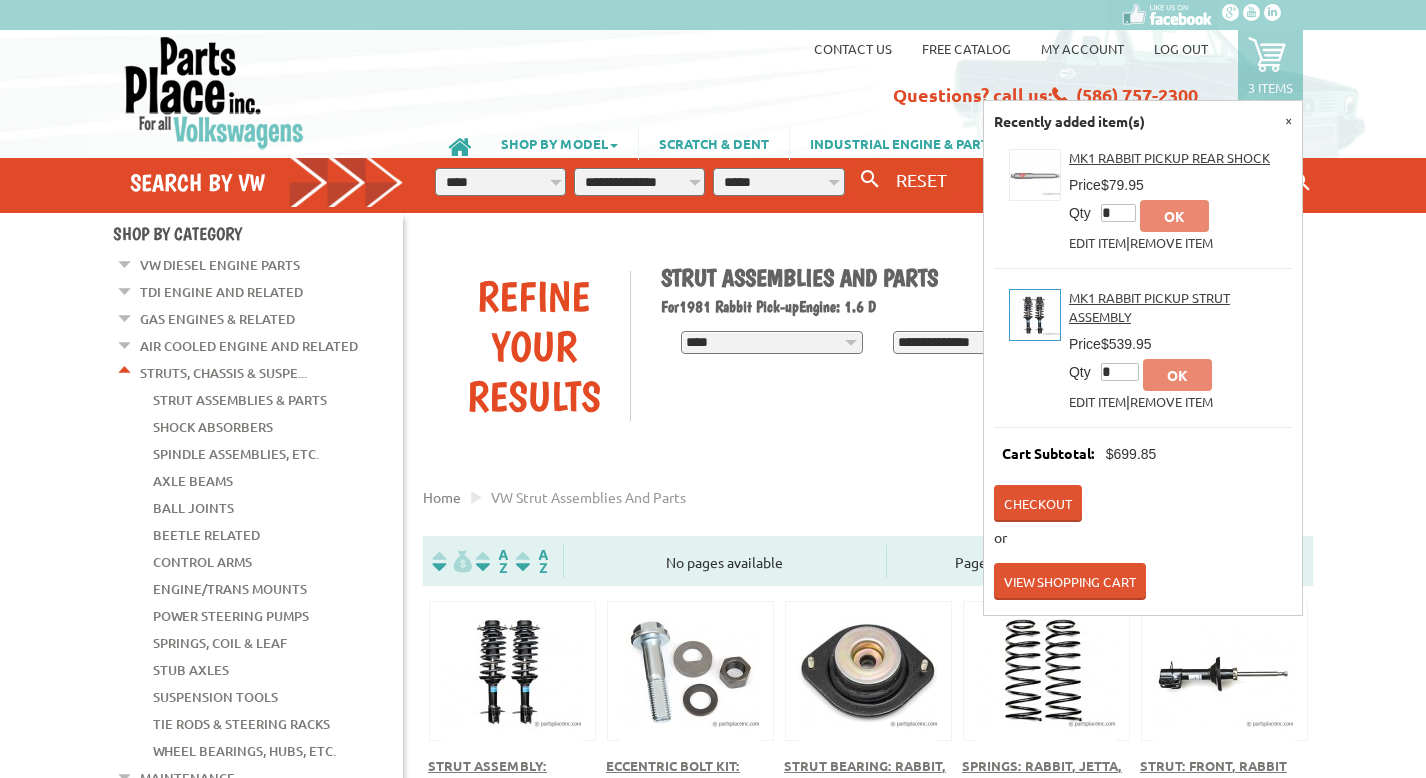 click at bounding box center (1035, 315) 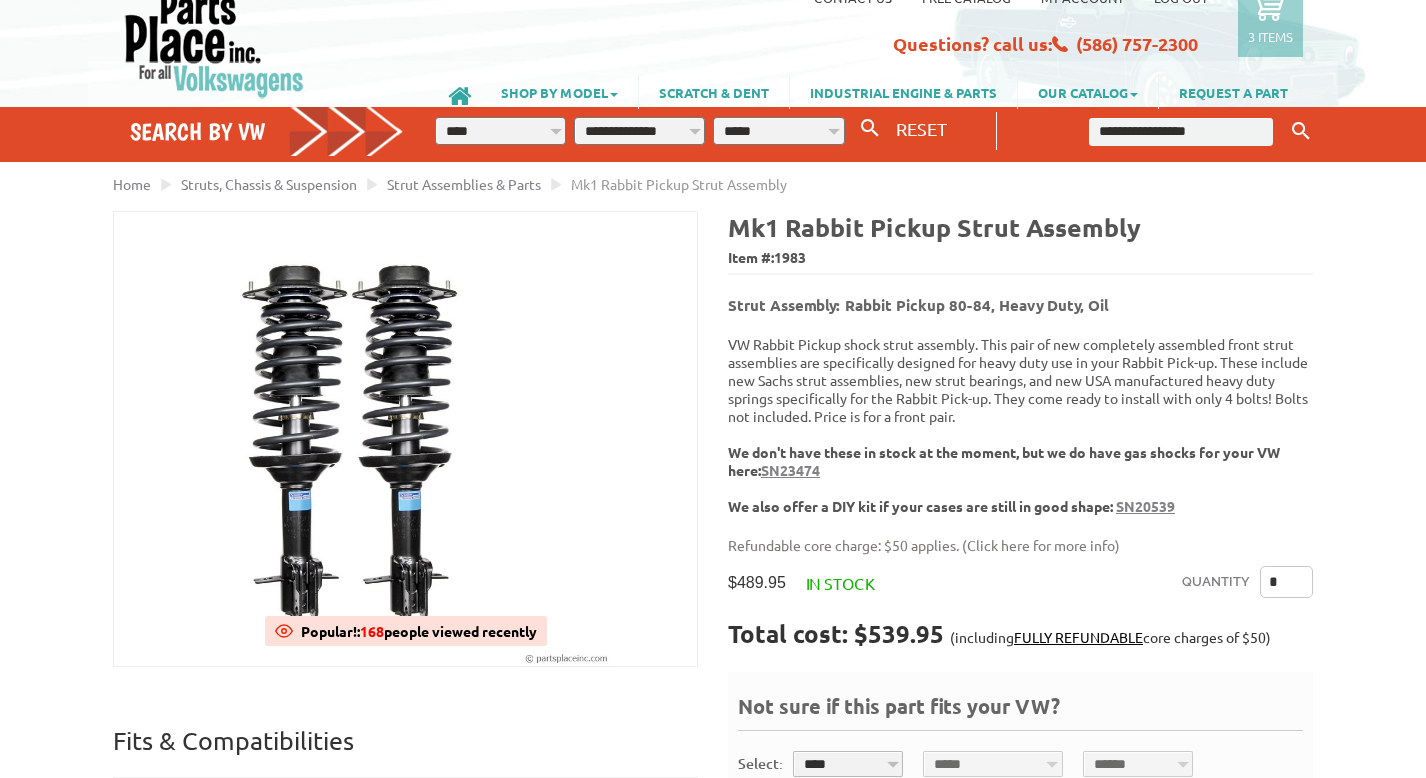 scroll, scrollTop: 64, scrollLeft: 0, axis: vertical 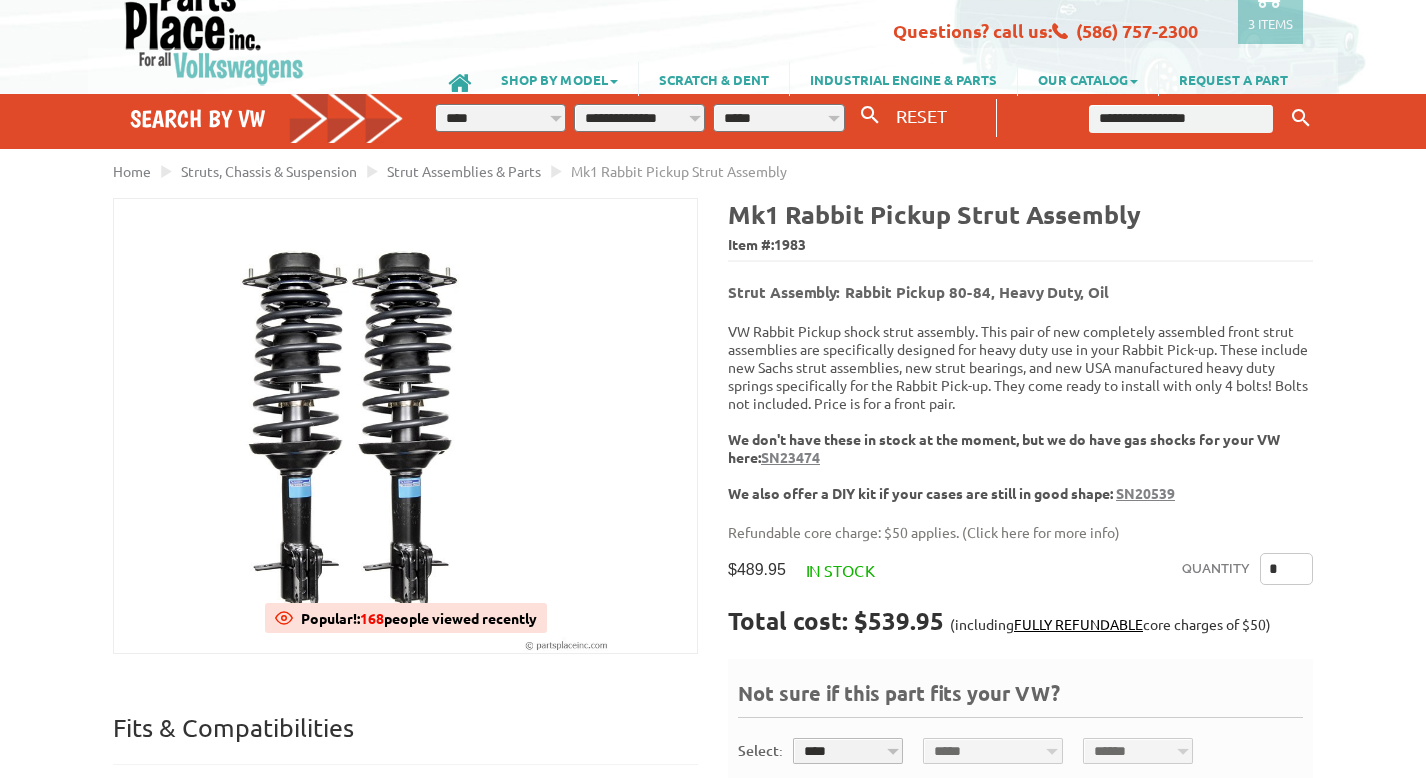 click on "3 items" at bounding box center [1270, 23] 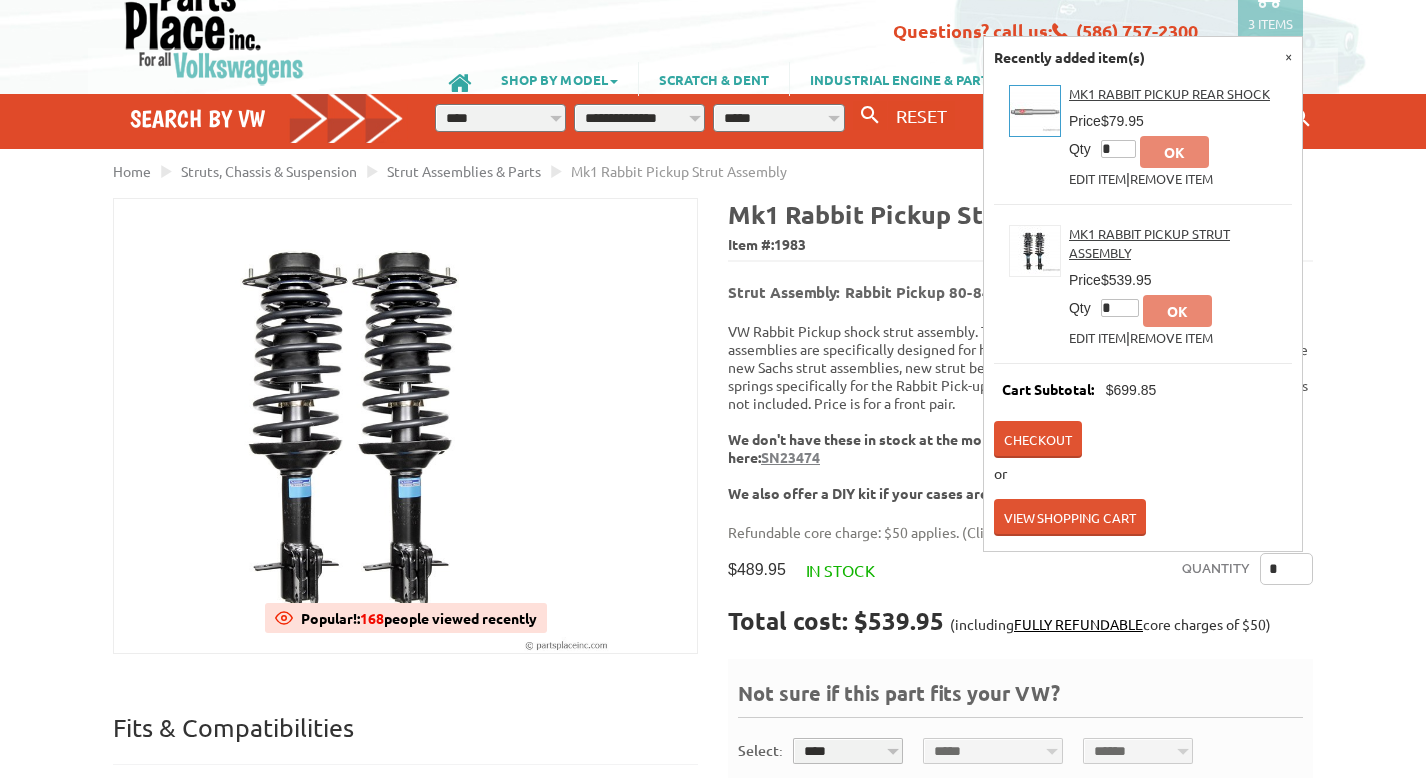 click at bounding box center [1035, 111] 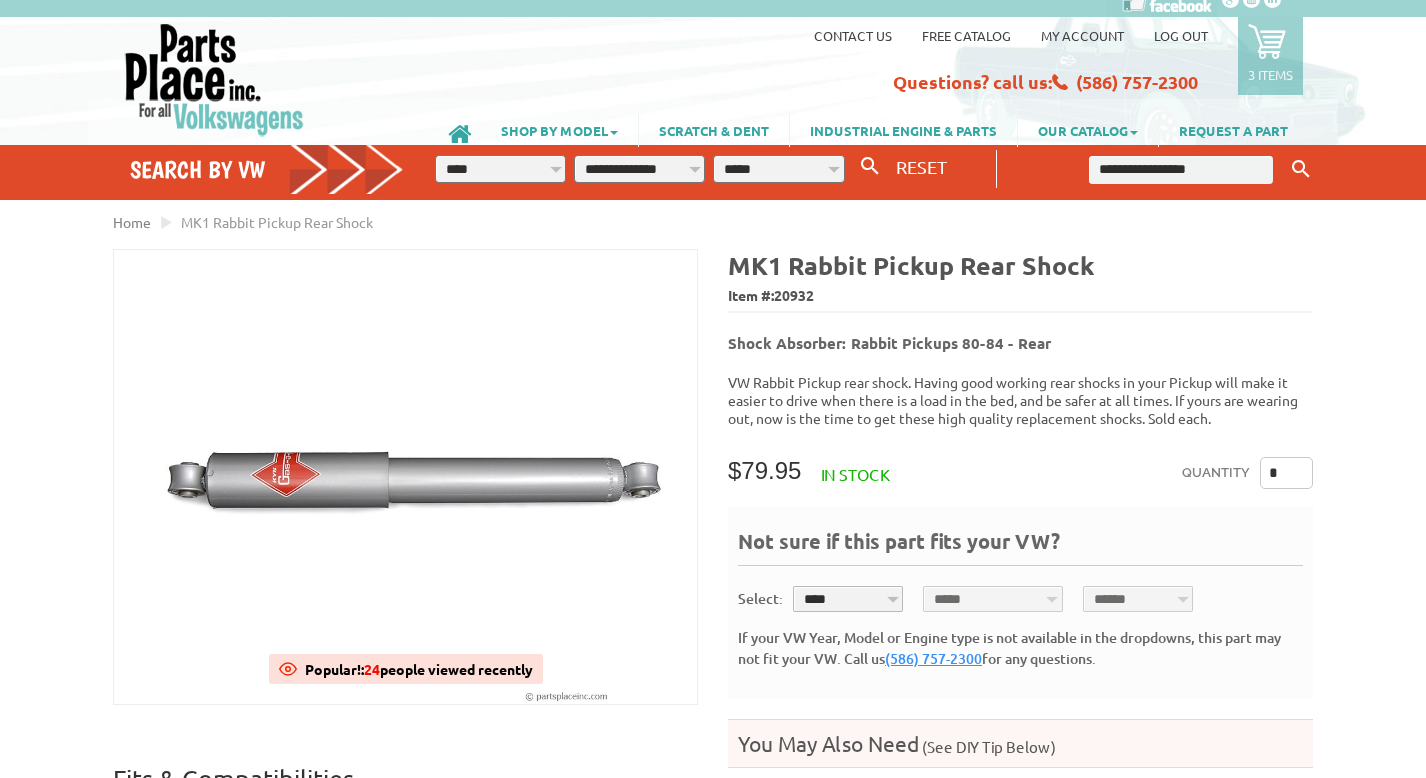 scroll, scrollTop: 0, scrollLeft: 0, axis: both 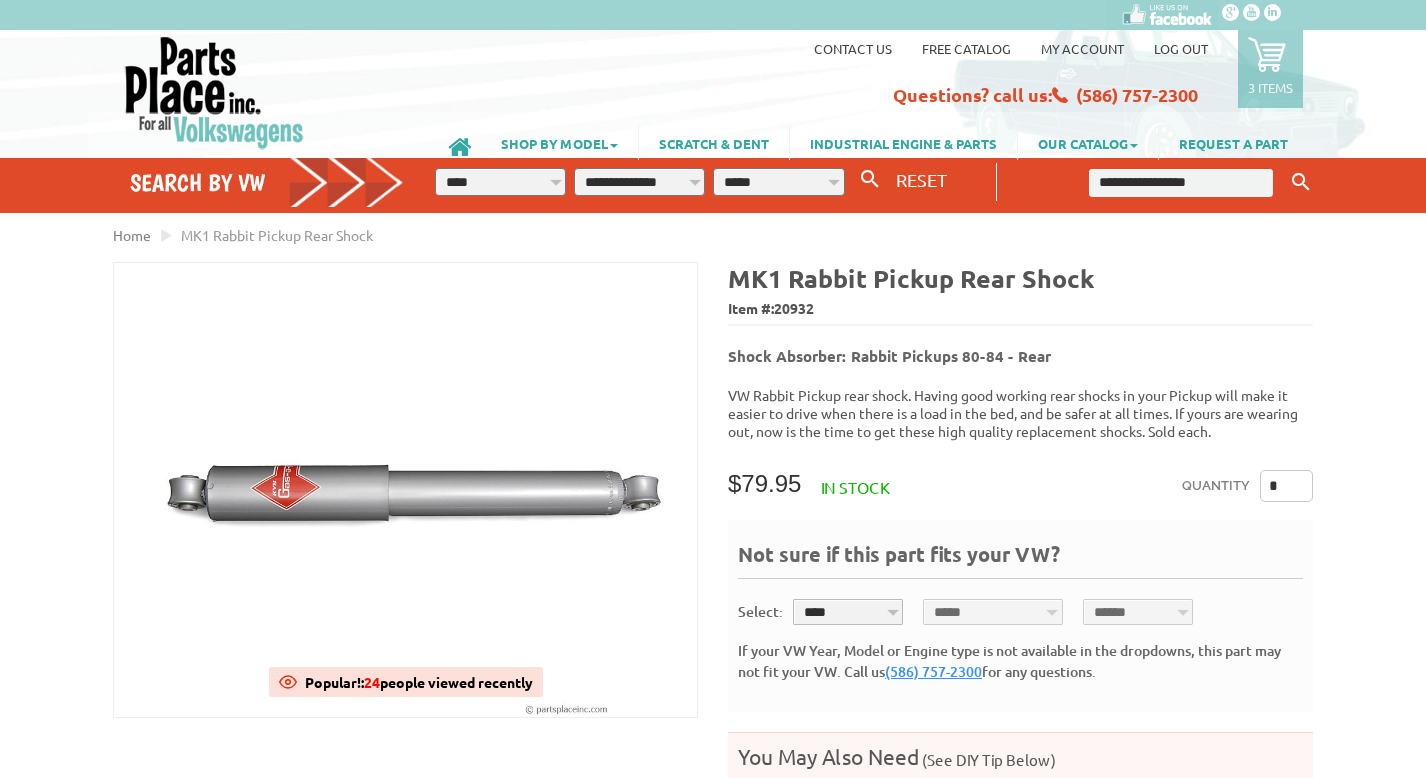 click at bounding box center (1267, 54) 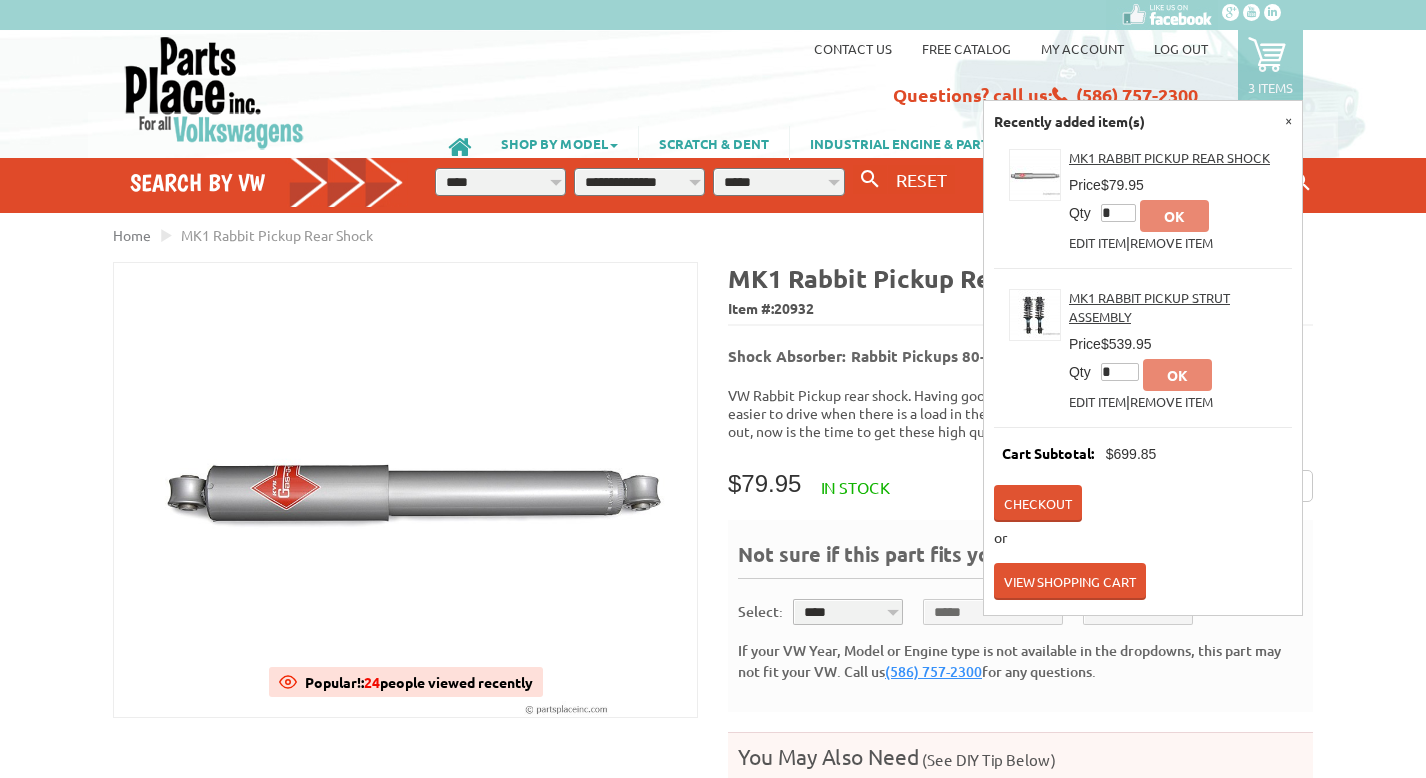 click on "Contact us
Free Catalog
My Account
Log out
3 items
Recently added item(s)         ×
MK1 Rabbit Pickup Rear Shock
Price
$79.95
Qty
*" at bounding box center (914, 71) 